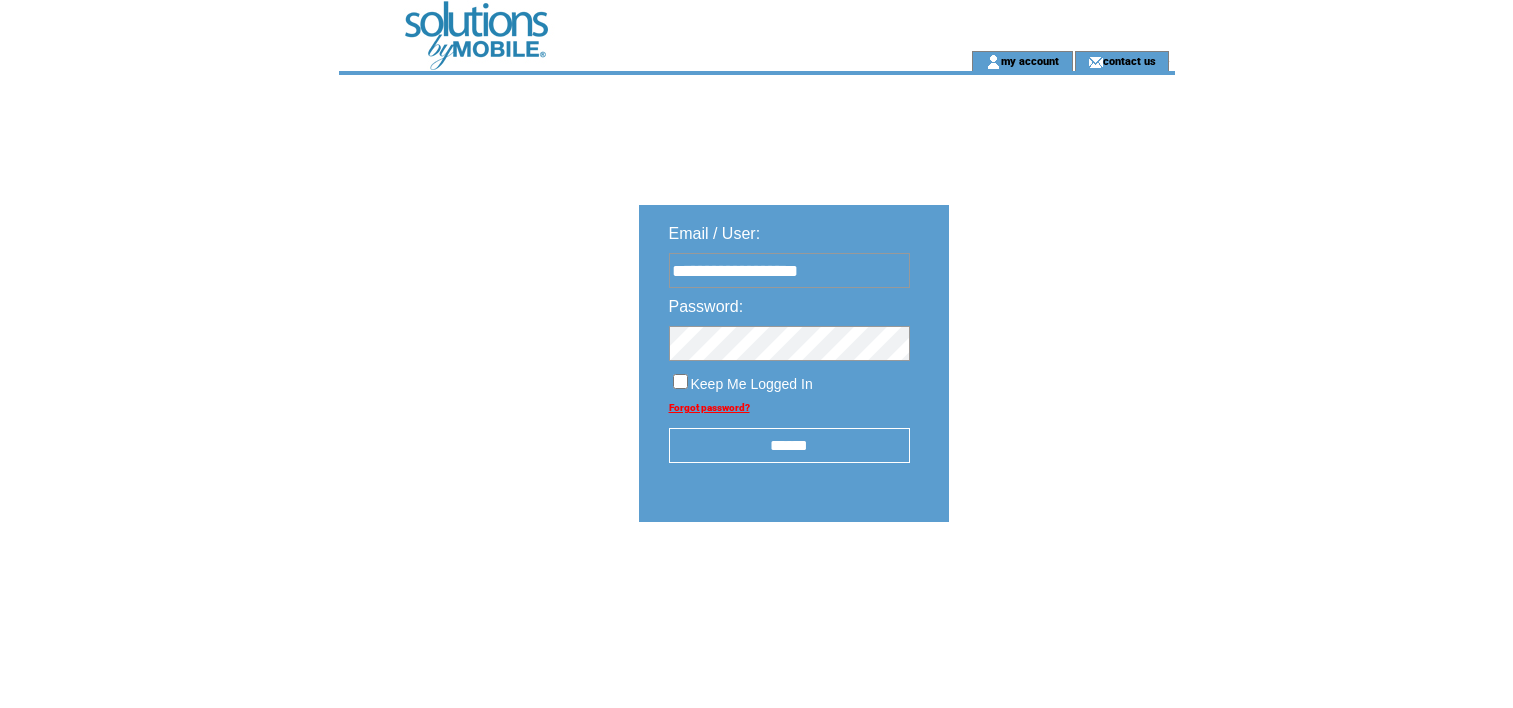 scroll, scrollTop: 0, scrollLeft: 0, axis: both 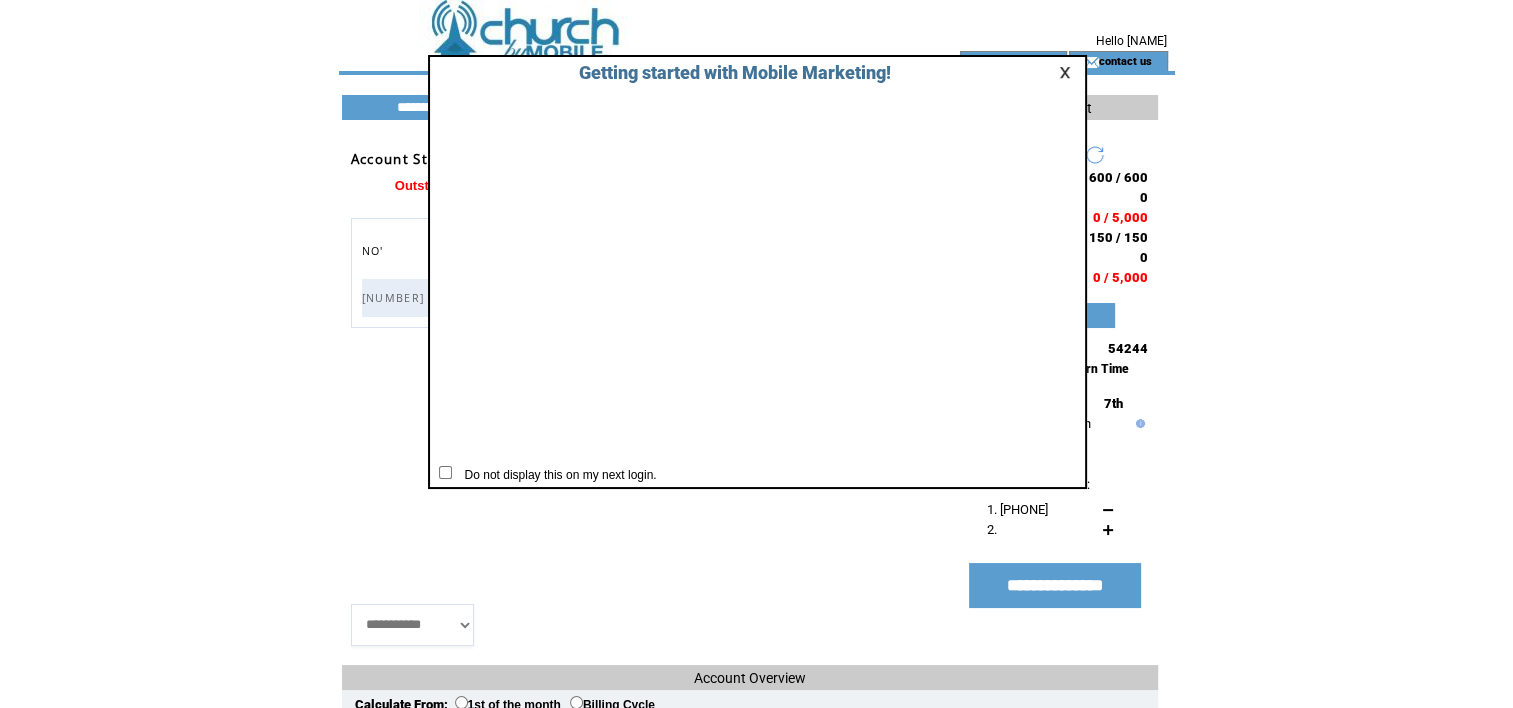 click at bounding box center [1068, 72] 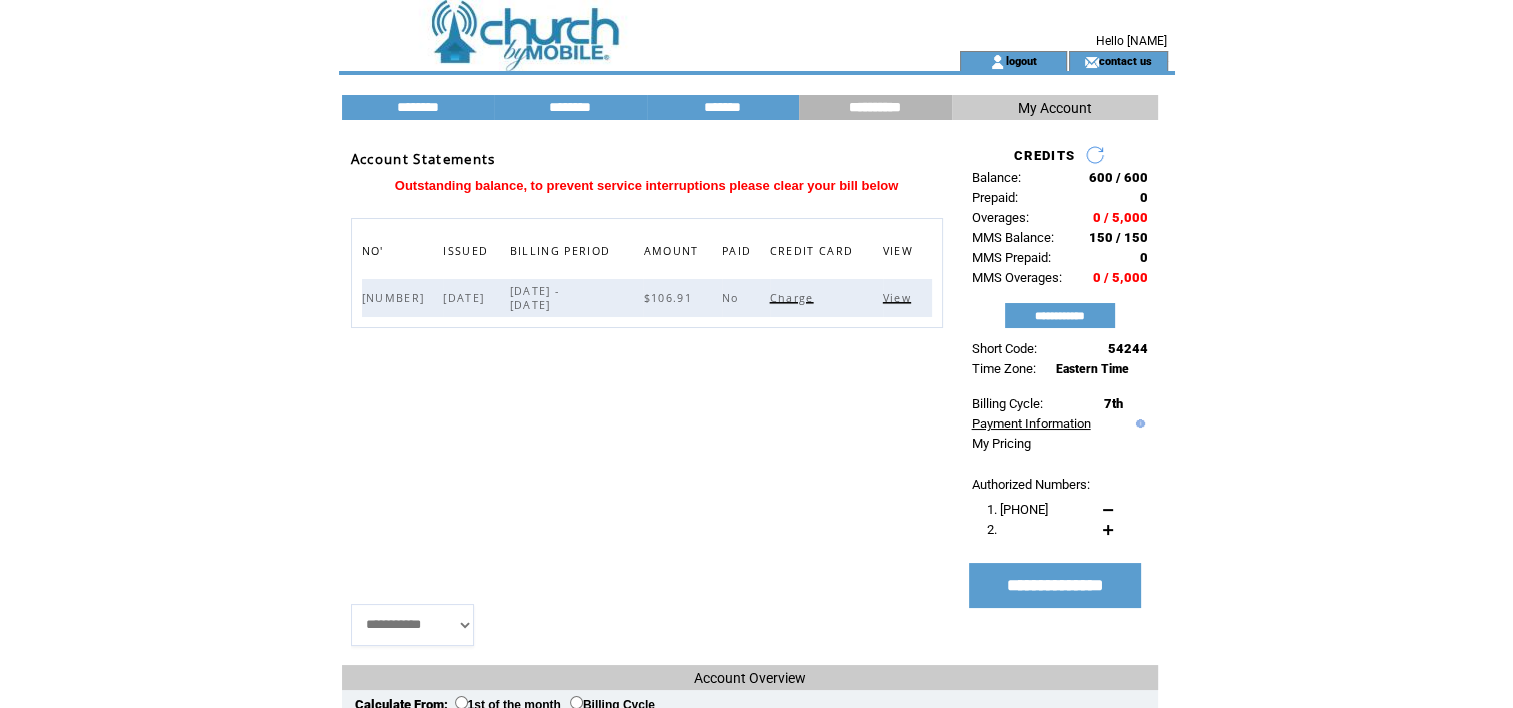 click on "Payment Information" at bounding box center [1031, 423] 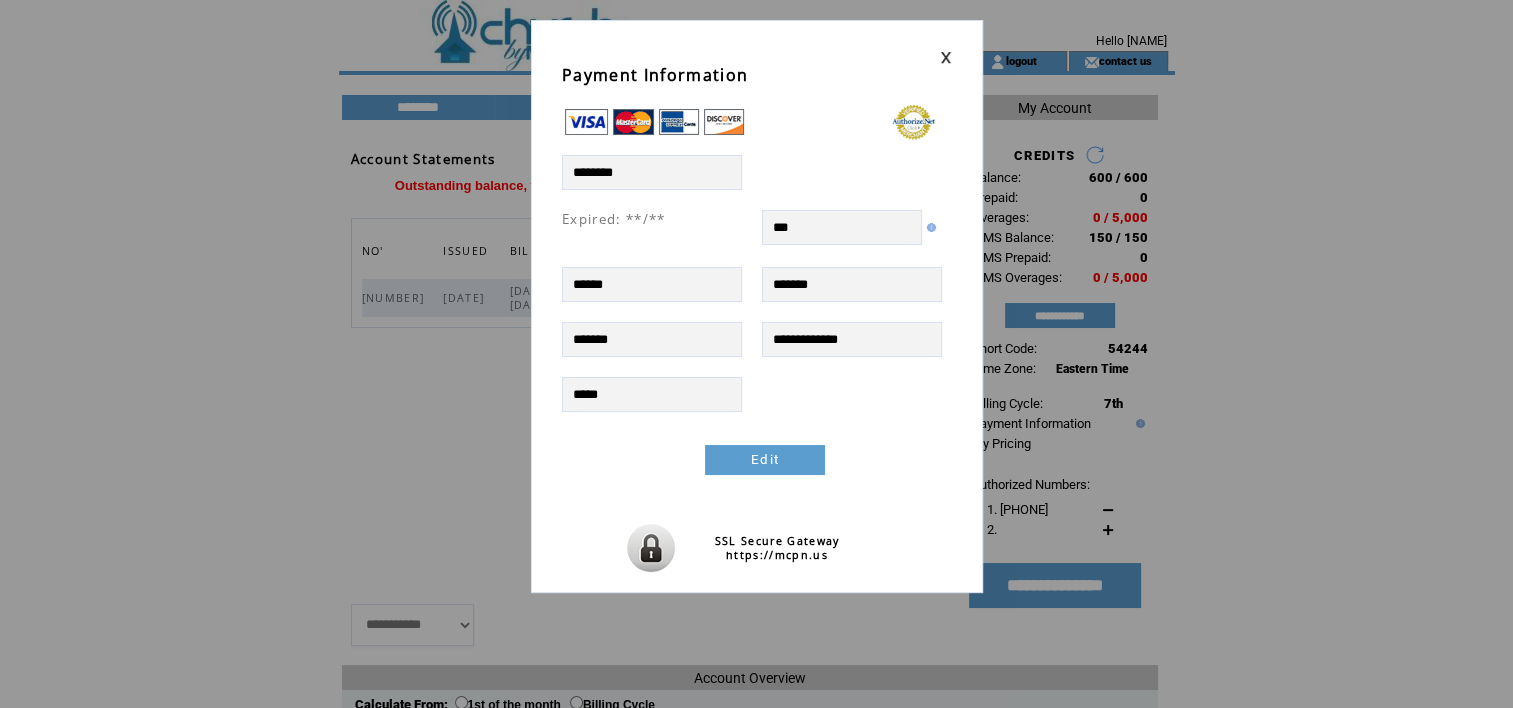 scroll, scrollTop: 0, scrollLeft: 0, axis: both 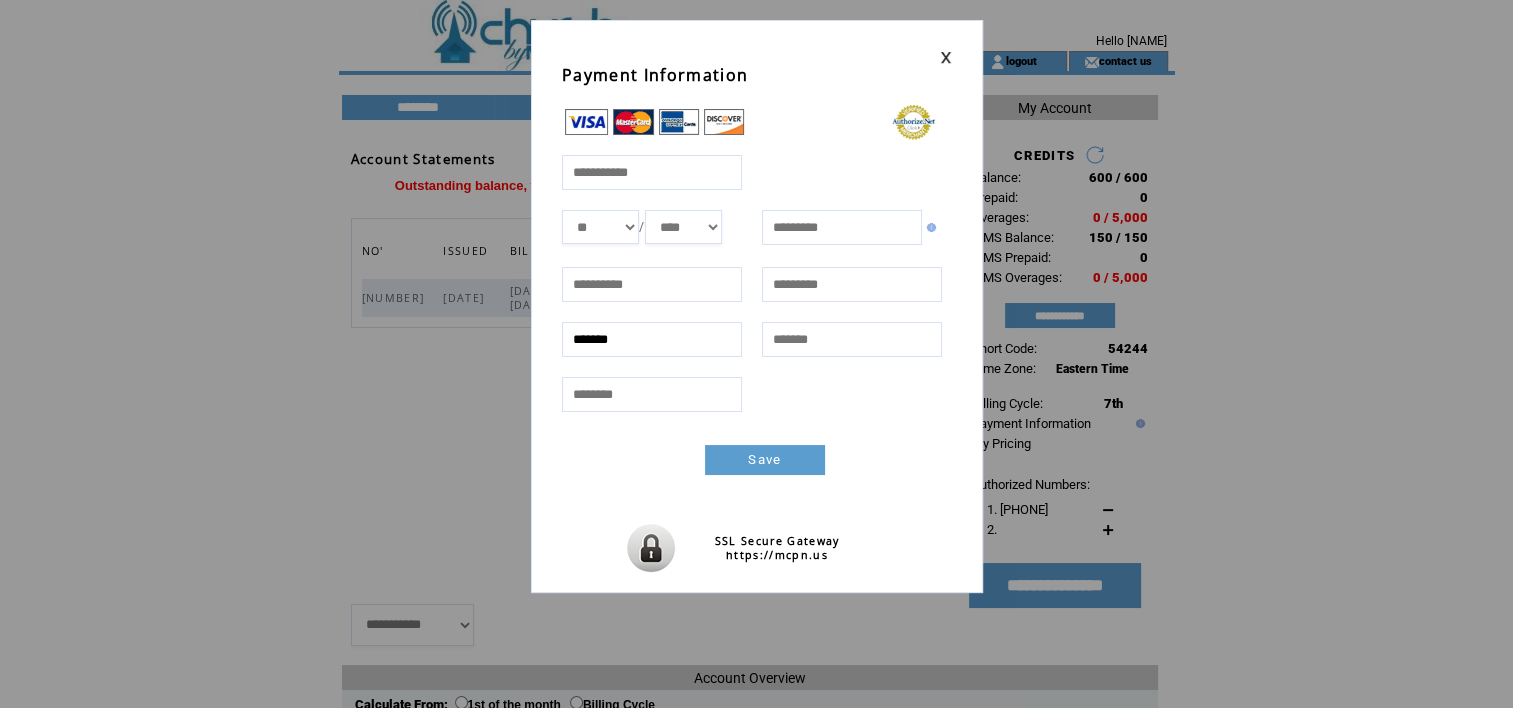 click at bounding box center (651, 172) 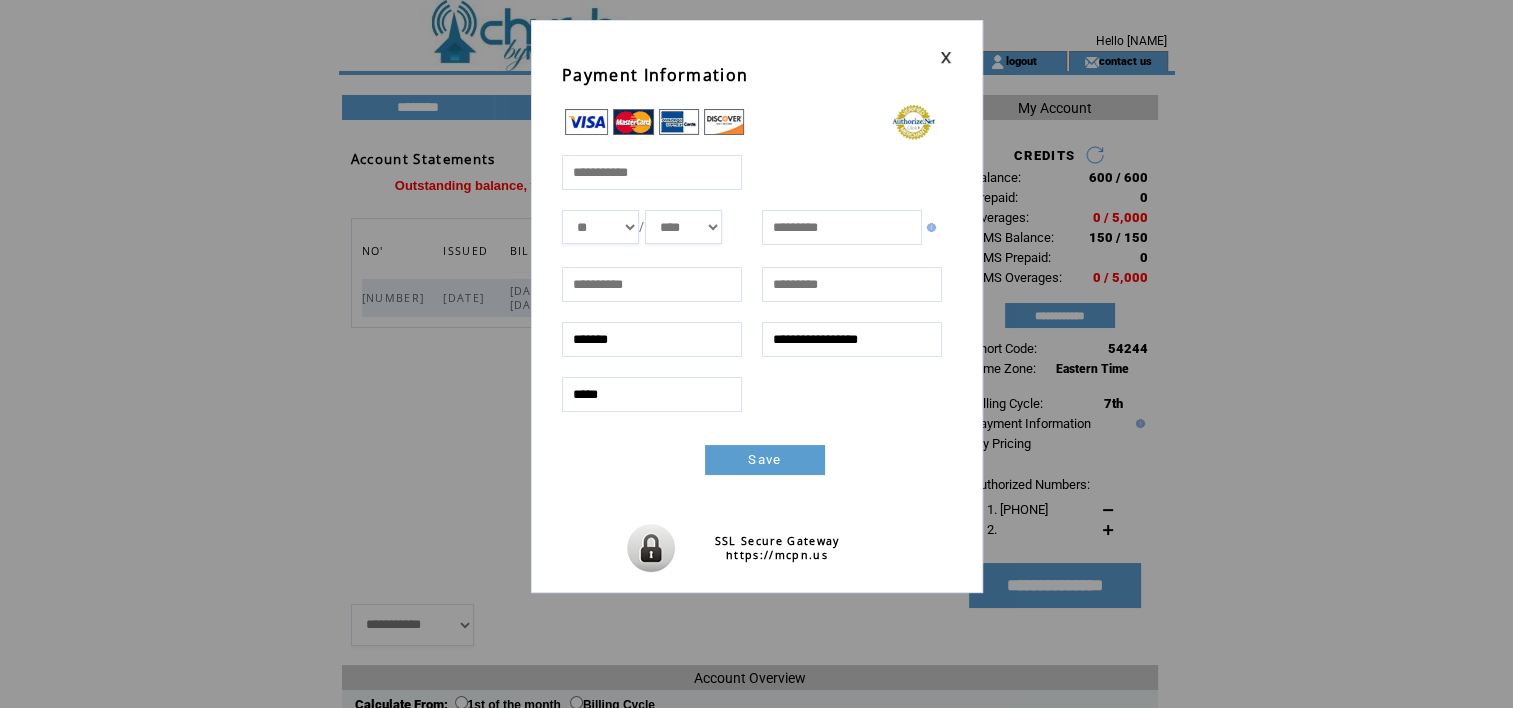 type on "**********" 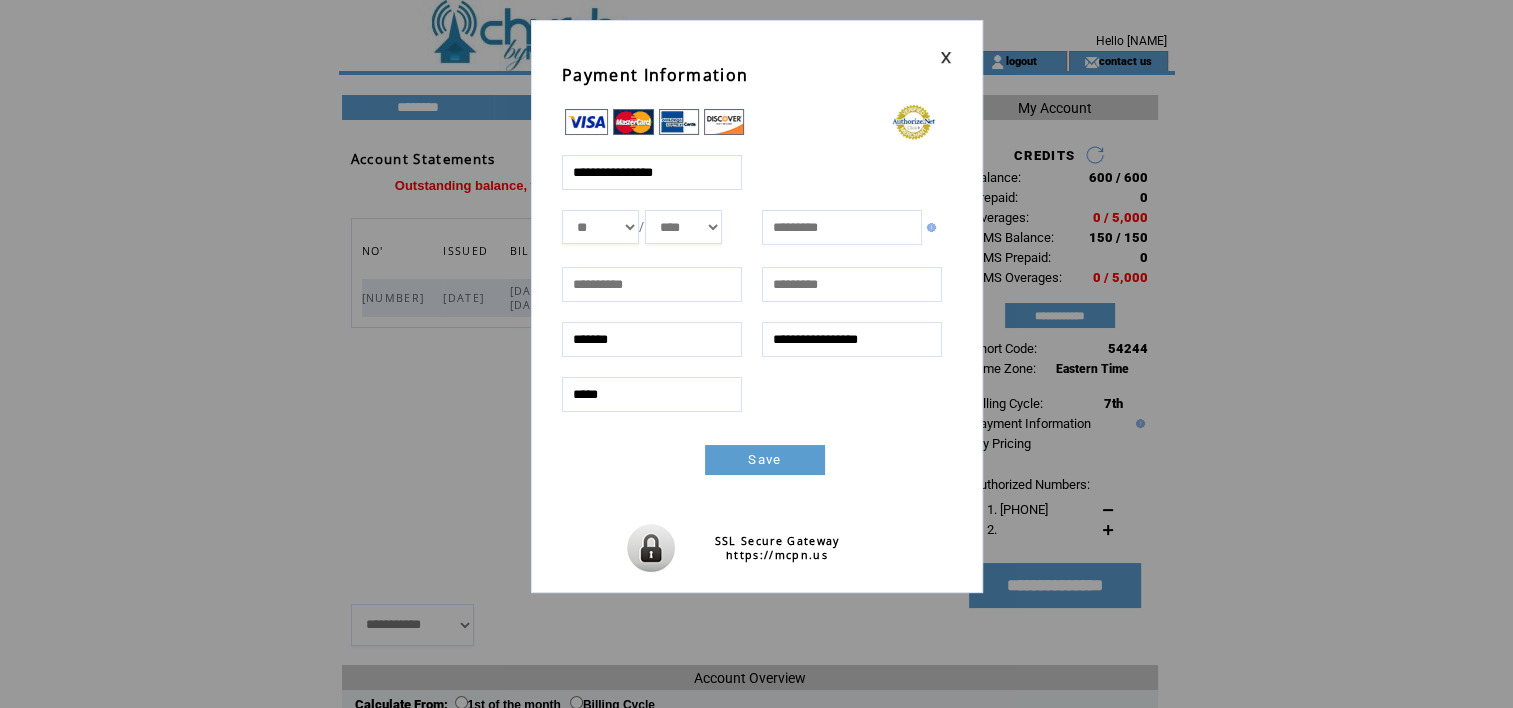 select on "*" 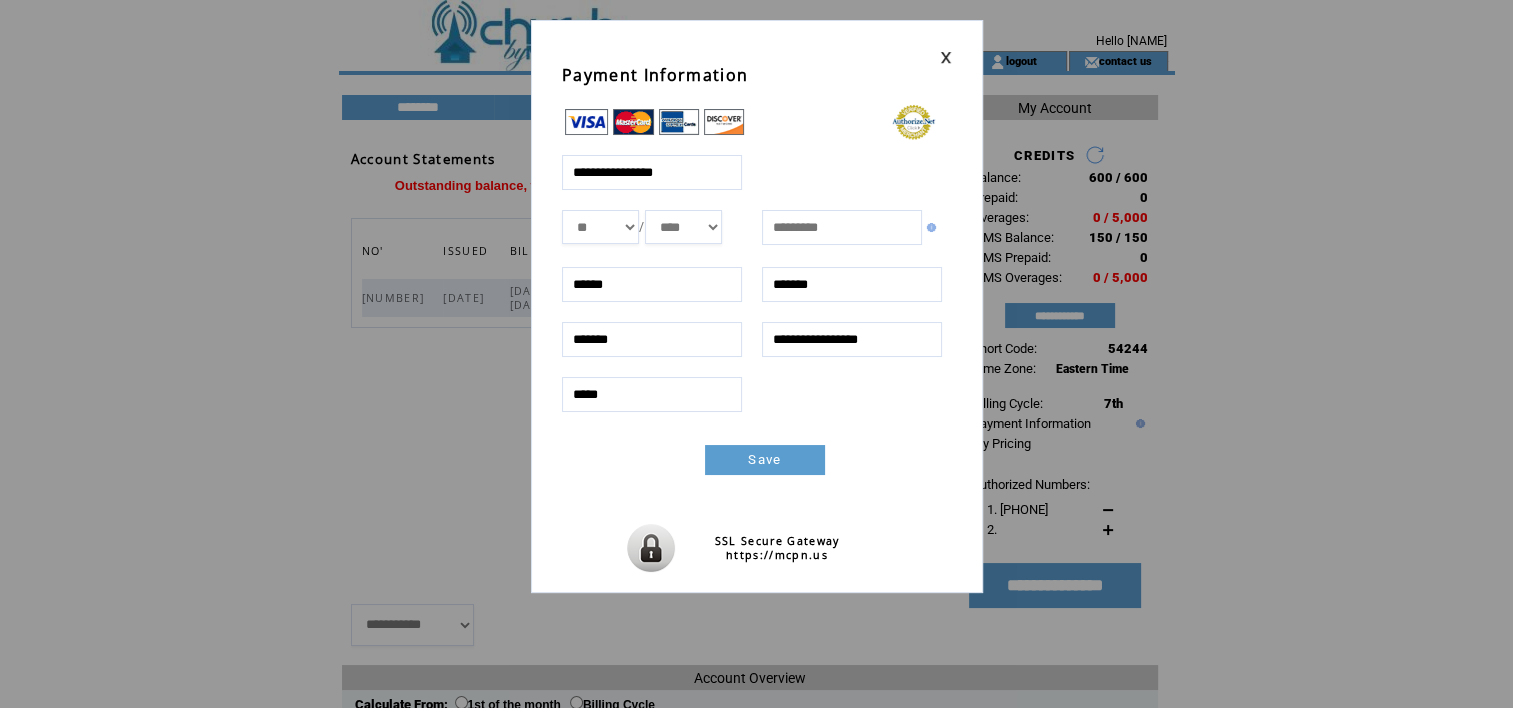 click at bounding box center [841, 227] 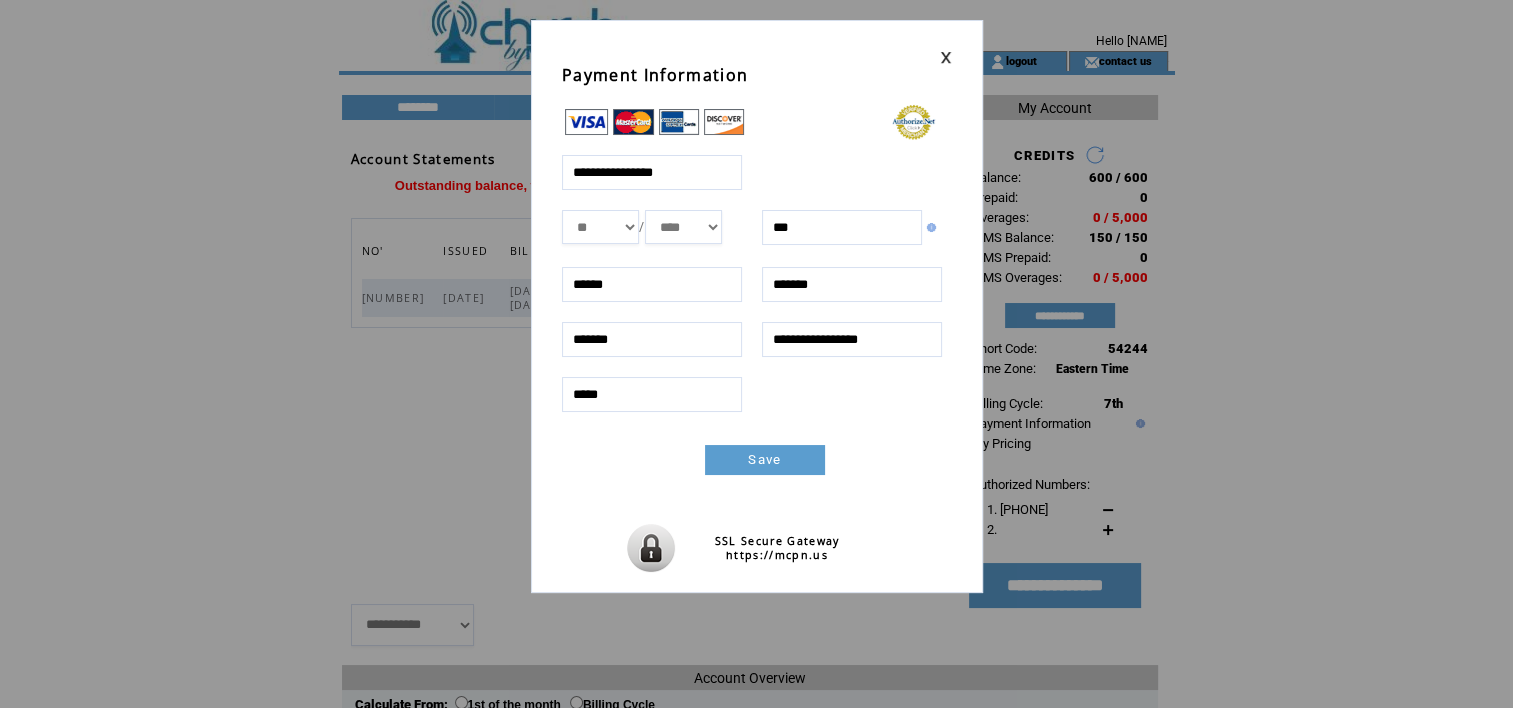 type on "***" 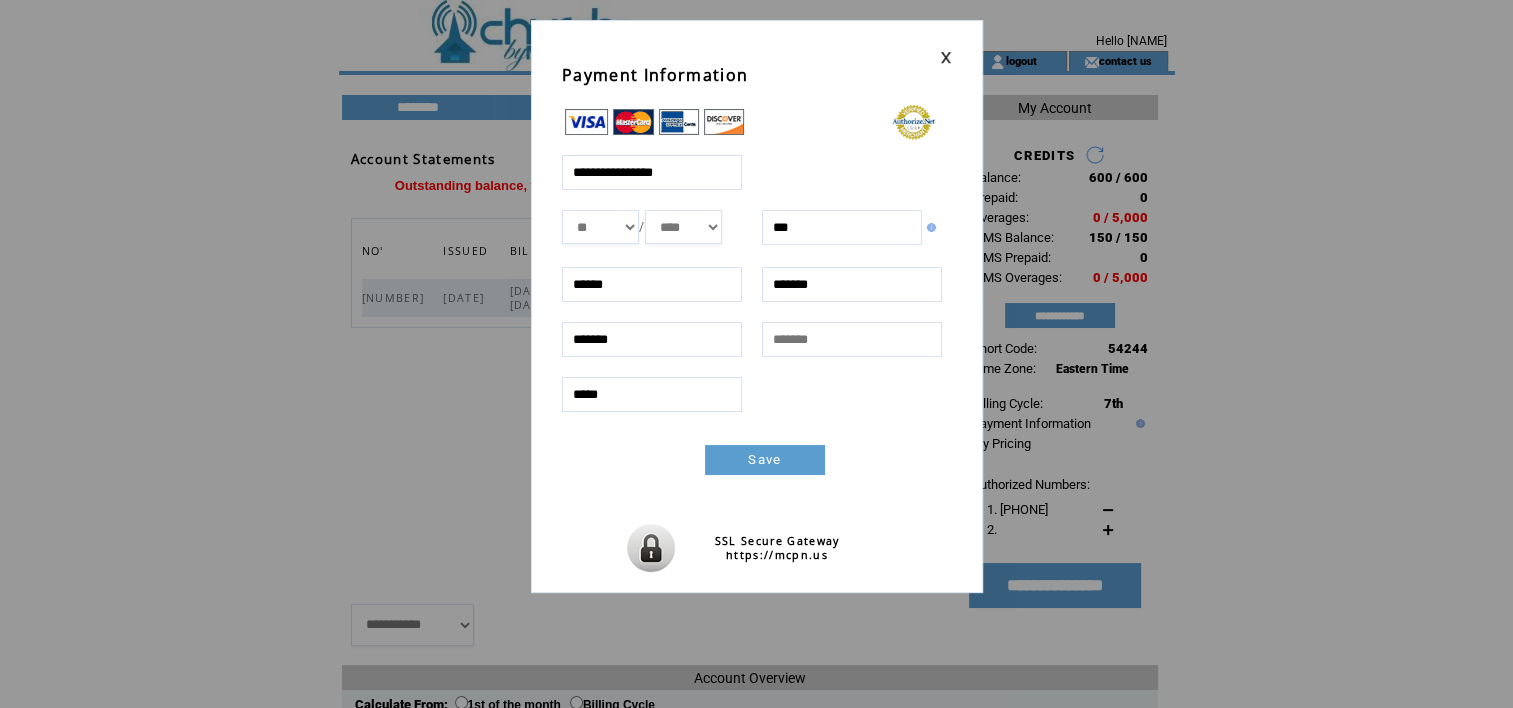 click at bounding box center (851, 339) 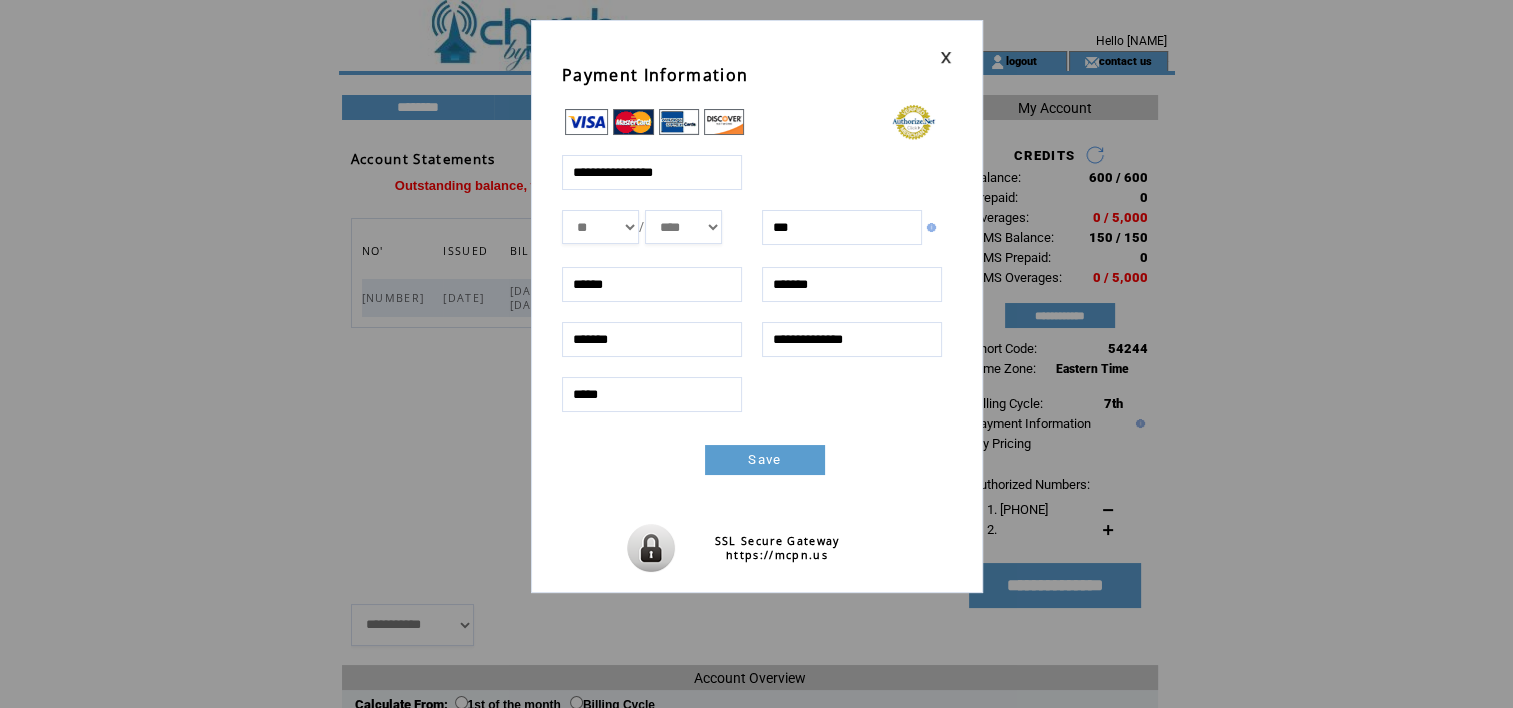 type on "**********" 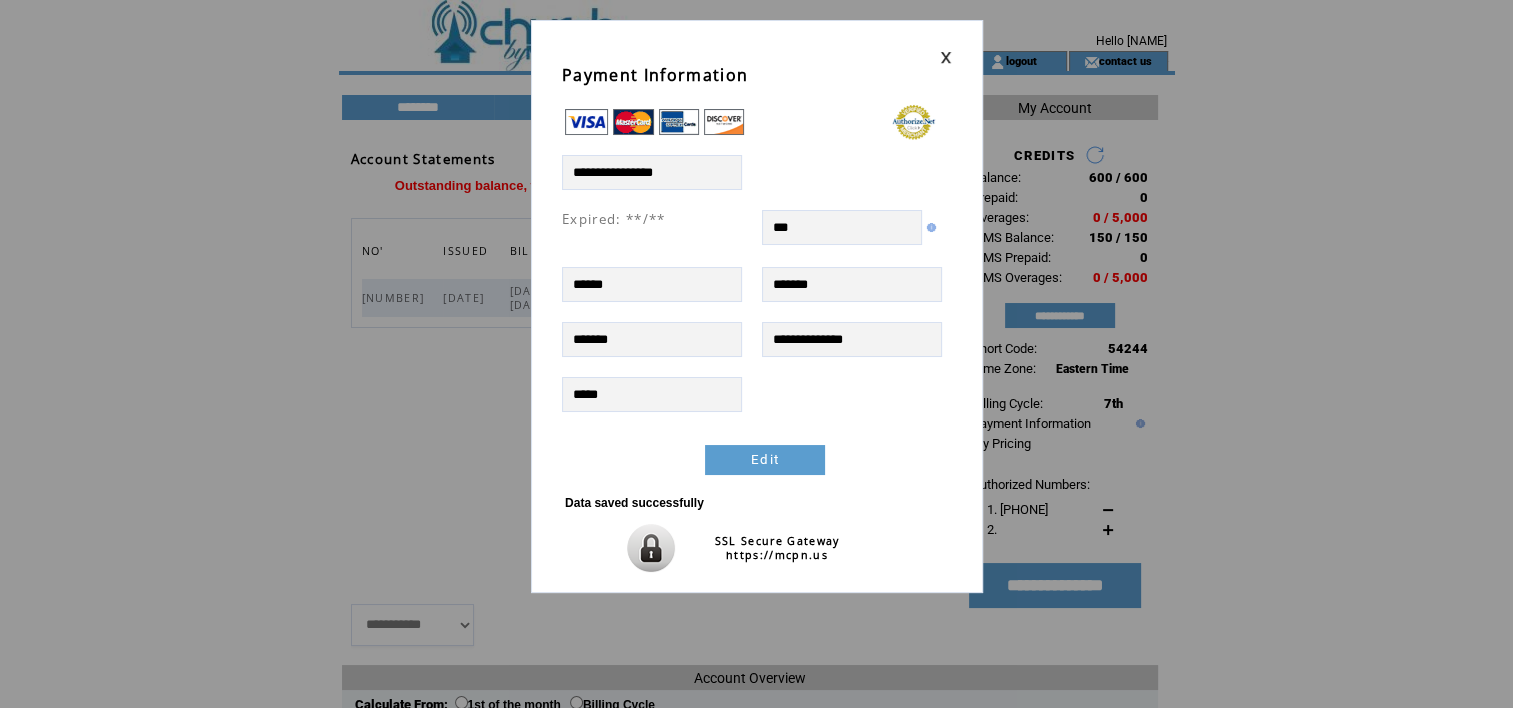 click at bounding box center (946, 57) 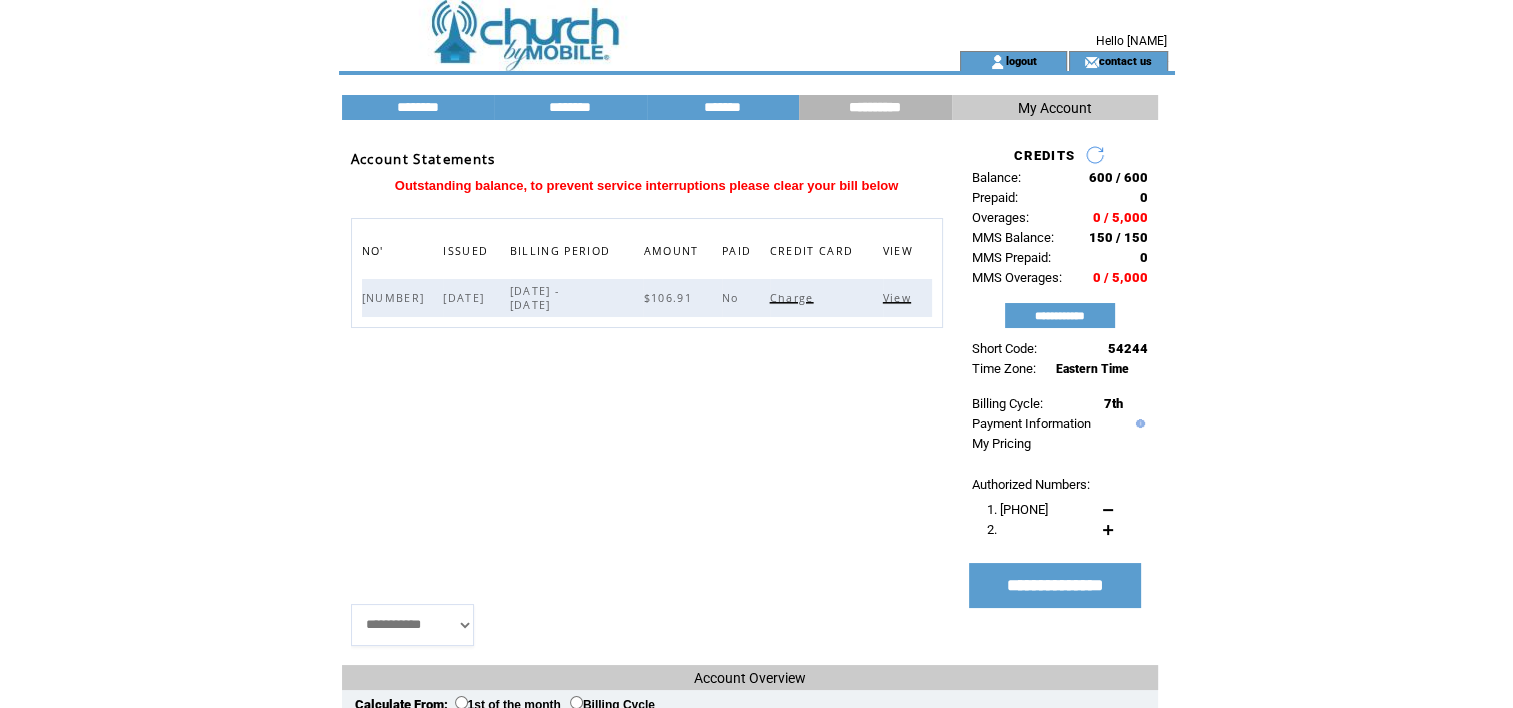 scroll, scrollTop: 0, scrollLeft: 0, axis: both 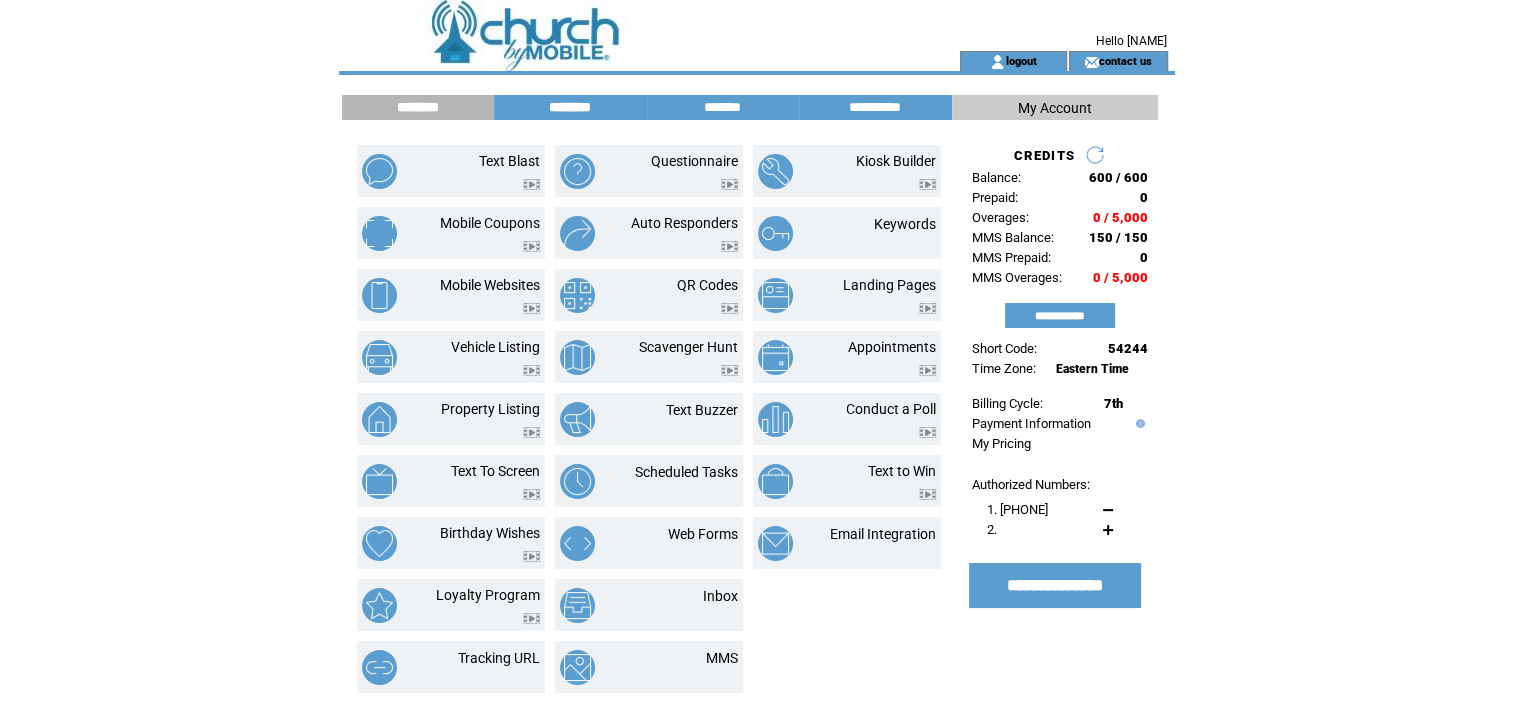 click on "********" at bounding box center (570, 107) 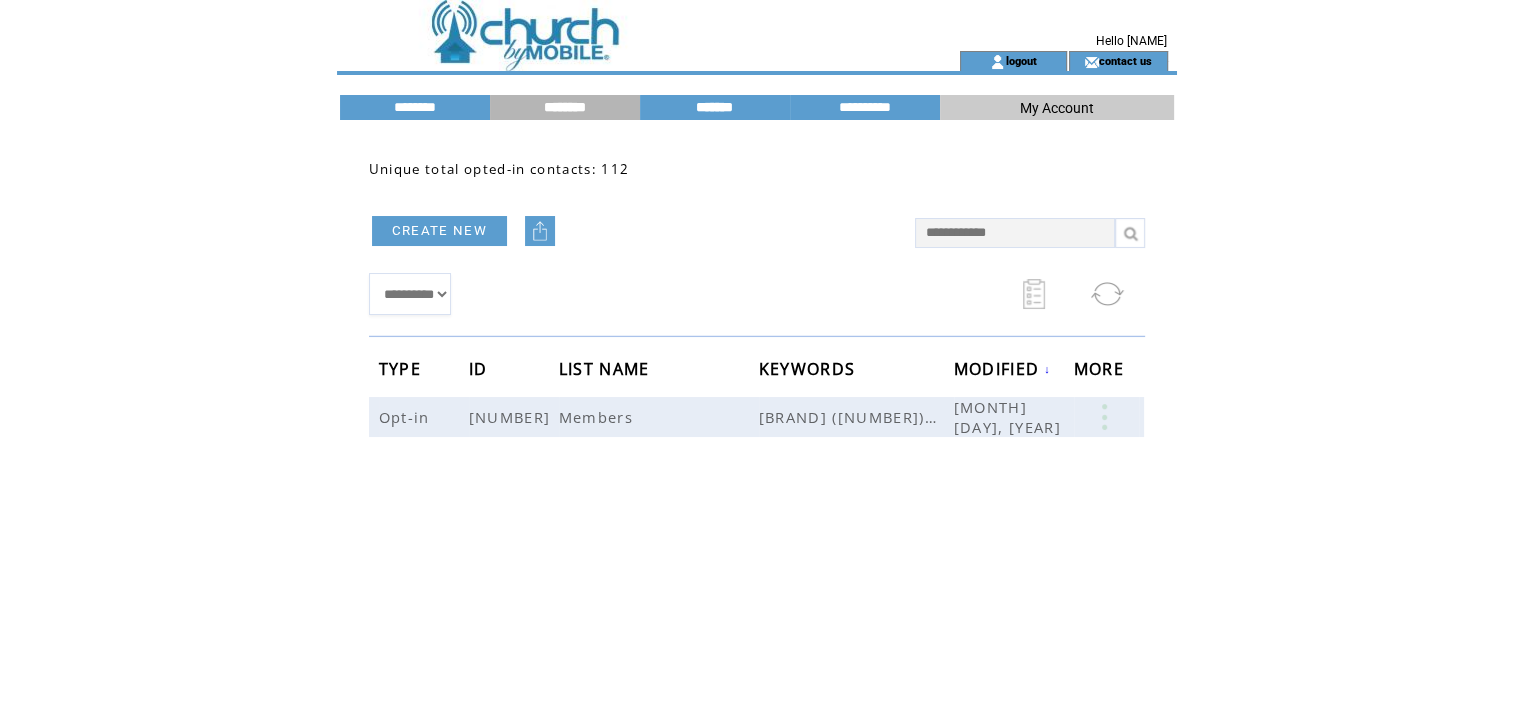 click on "*******" at bounding box center [715, 107] 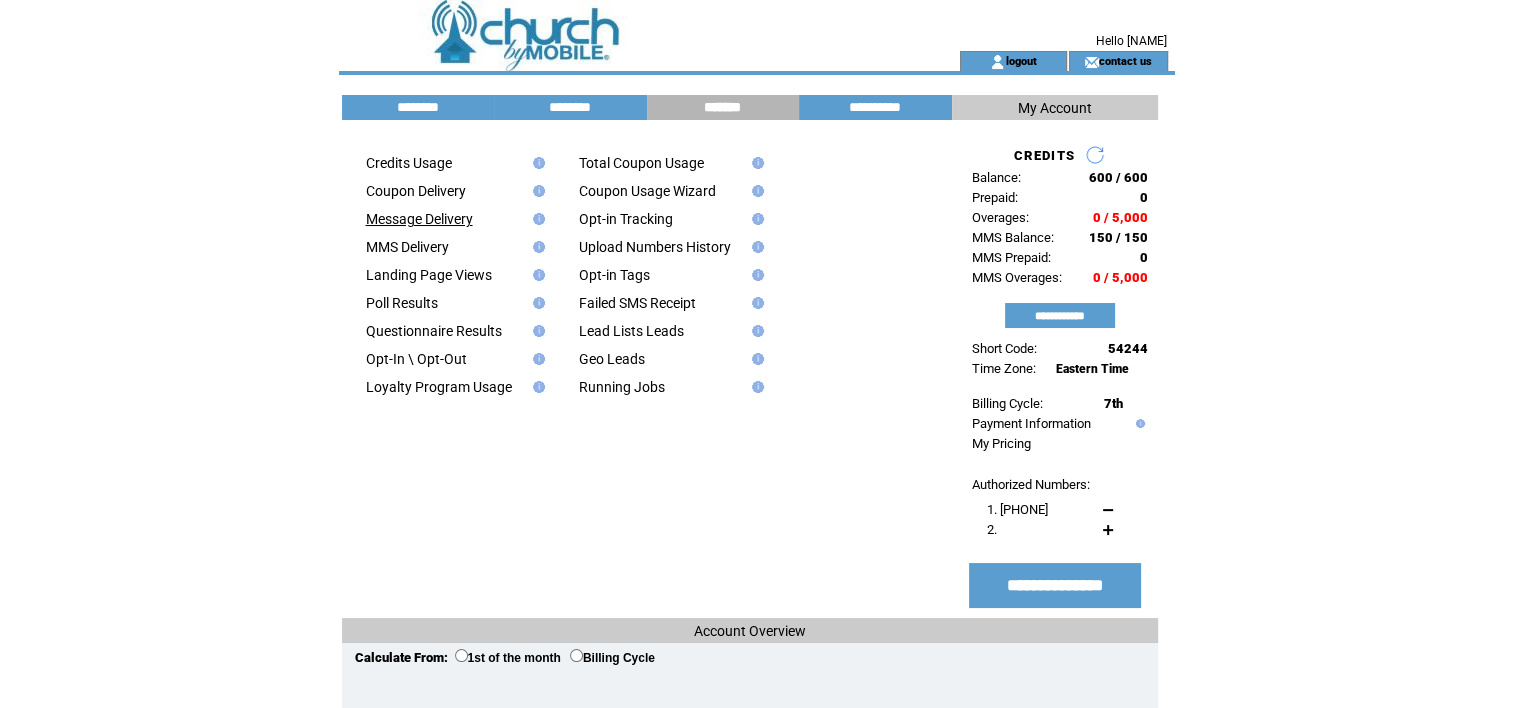 click on "Message Delivery" at bounding box center [419, 219] 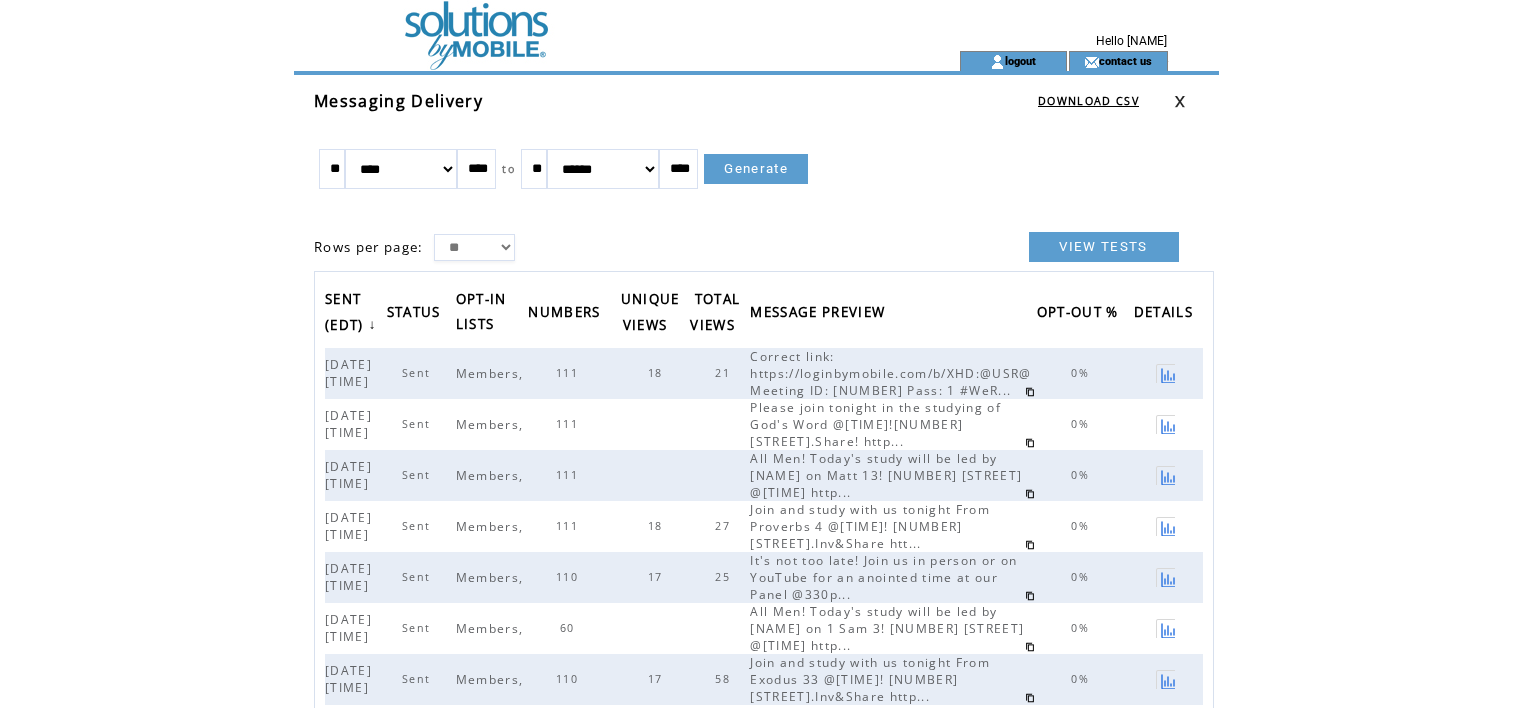 scroll, scrollTop: 0, scrollLeft: 0, axis: both 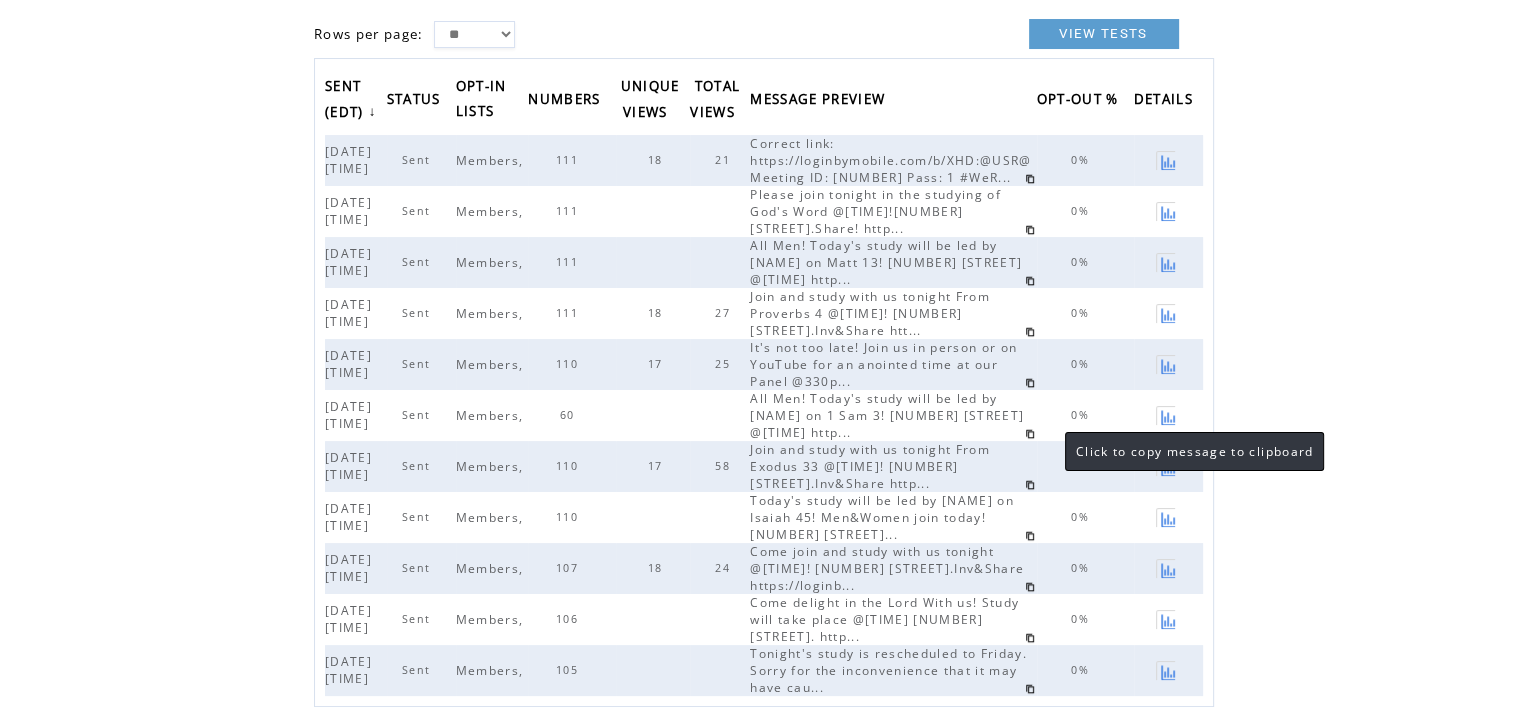 click at bounding box center [1030, 434] 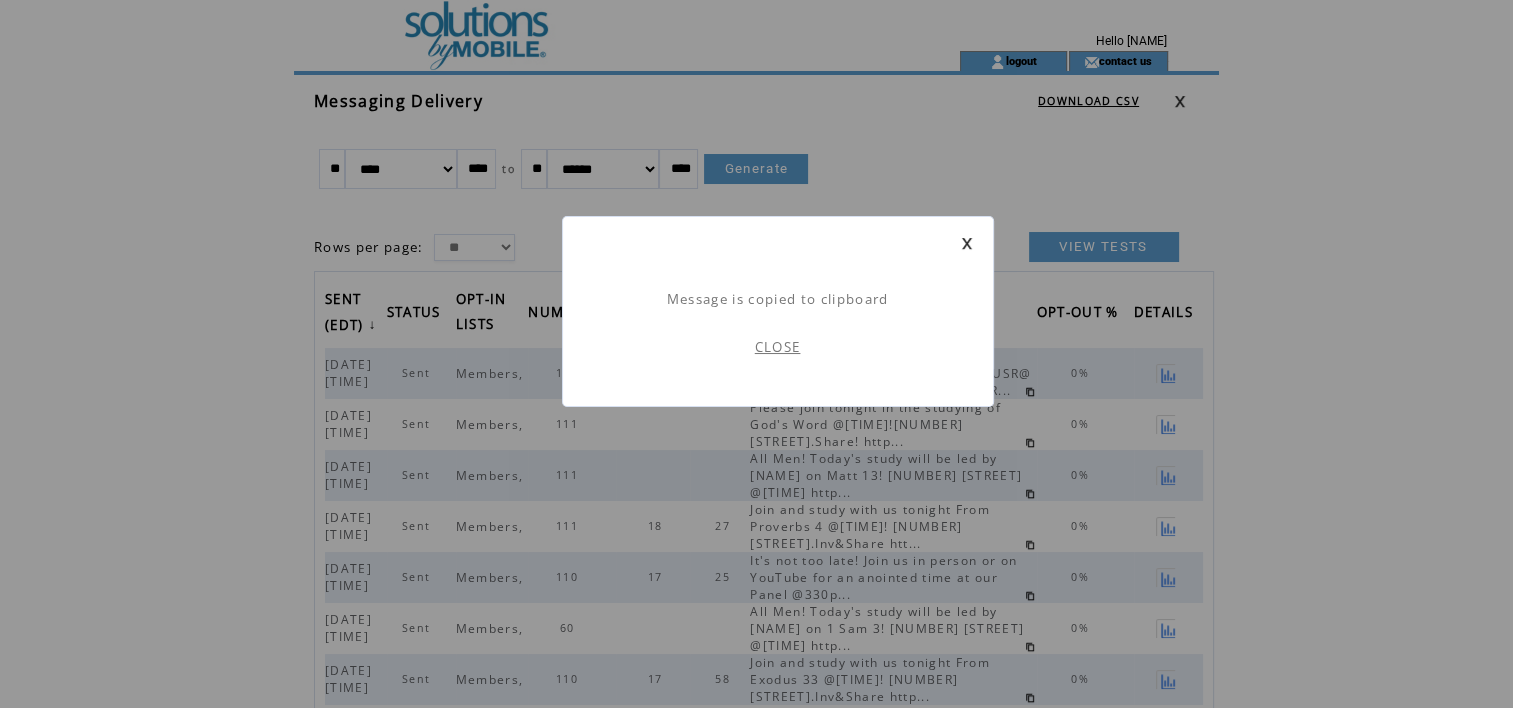 click on "CLOSE" at bounding box center [778, 347] 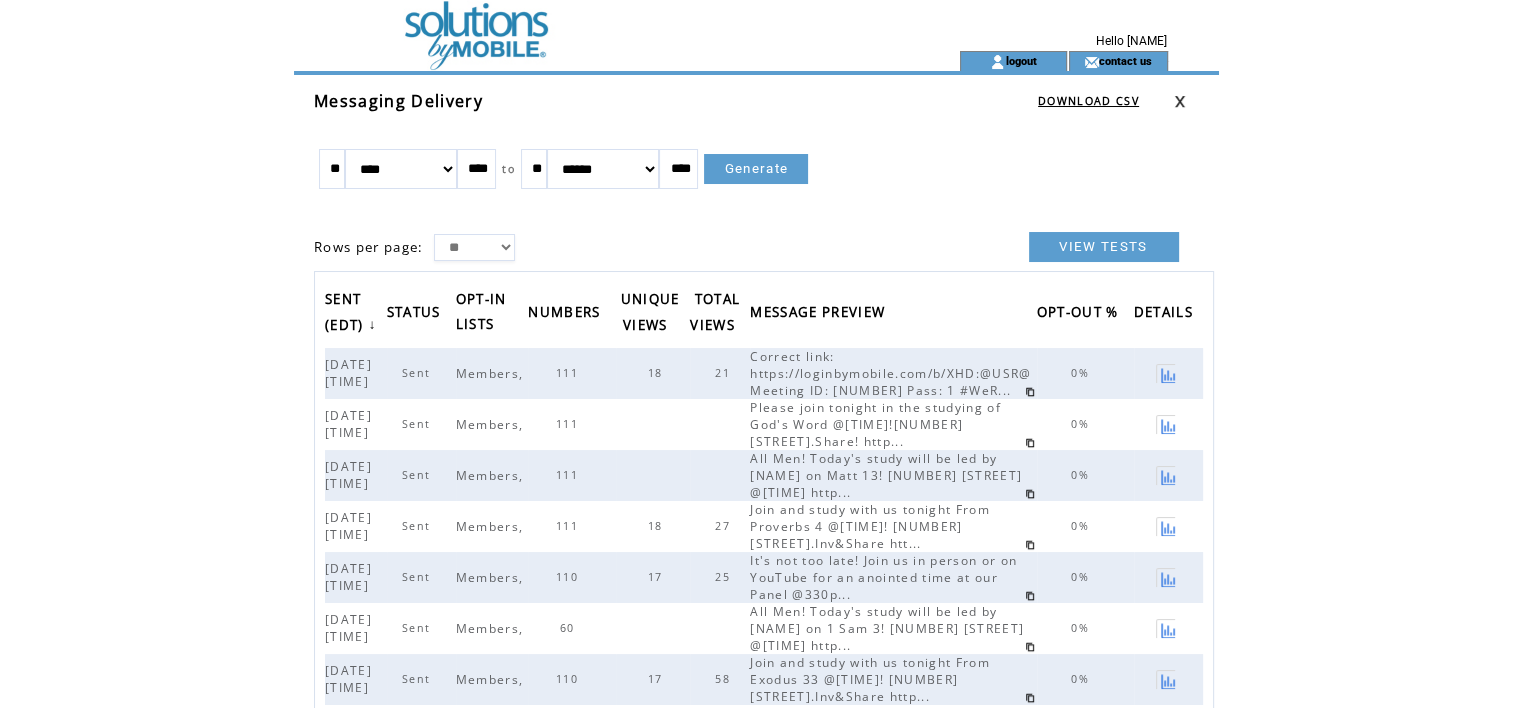 click at bounding box center [1180, 101] 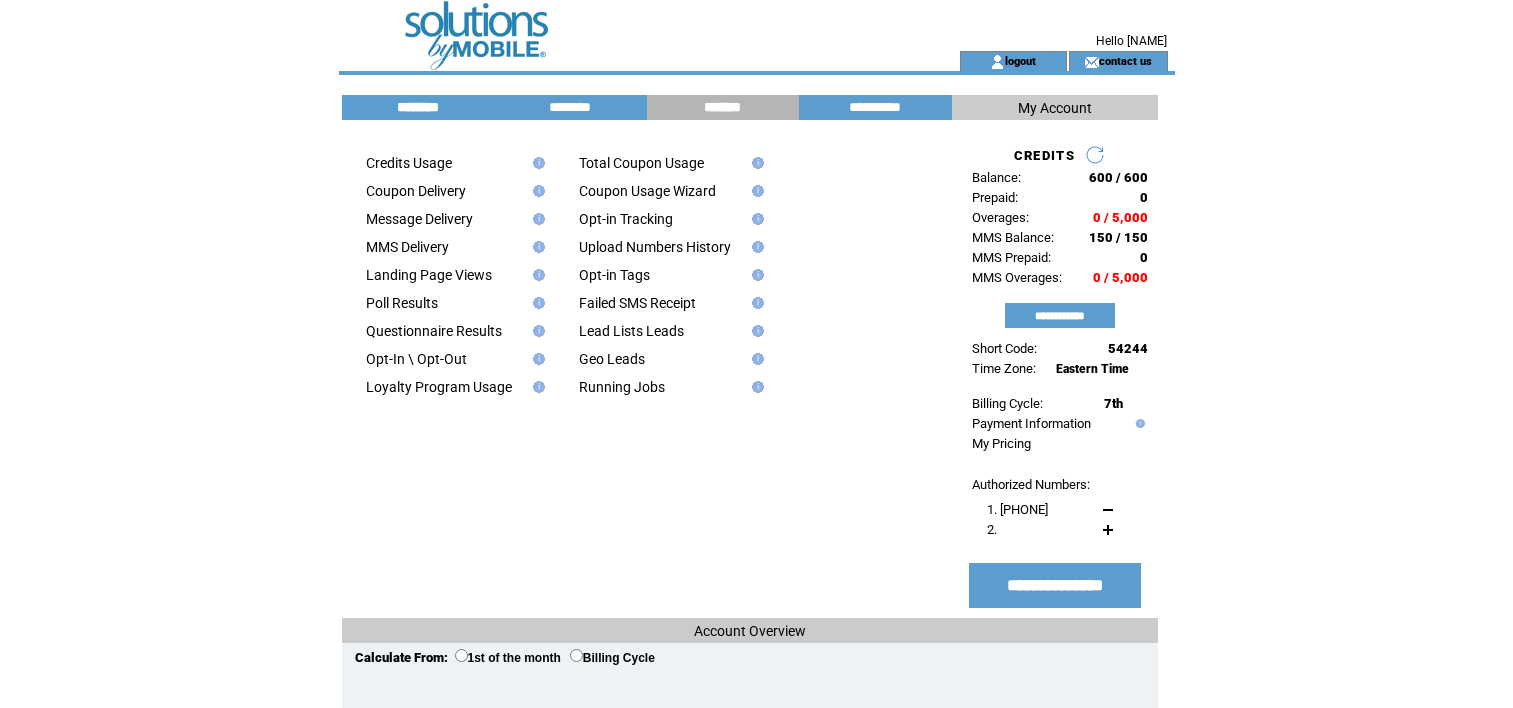scroll, scrollTop: 0, scrollLeft: 0, axis: both 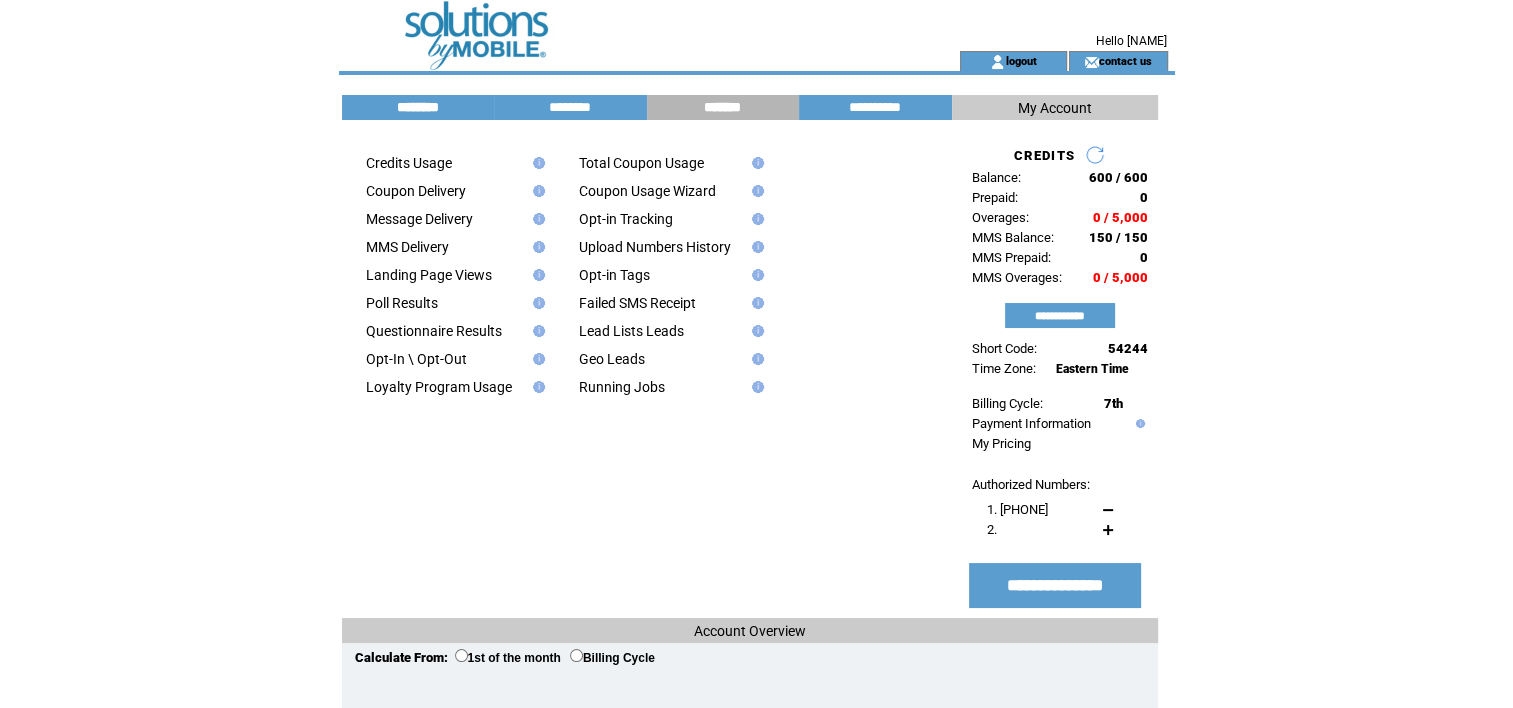 click on "********" at bounding box center (418, 107) 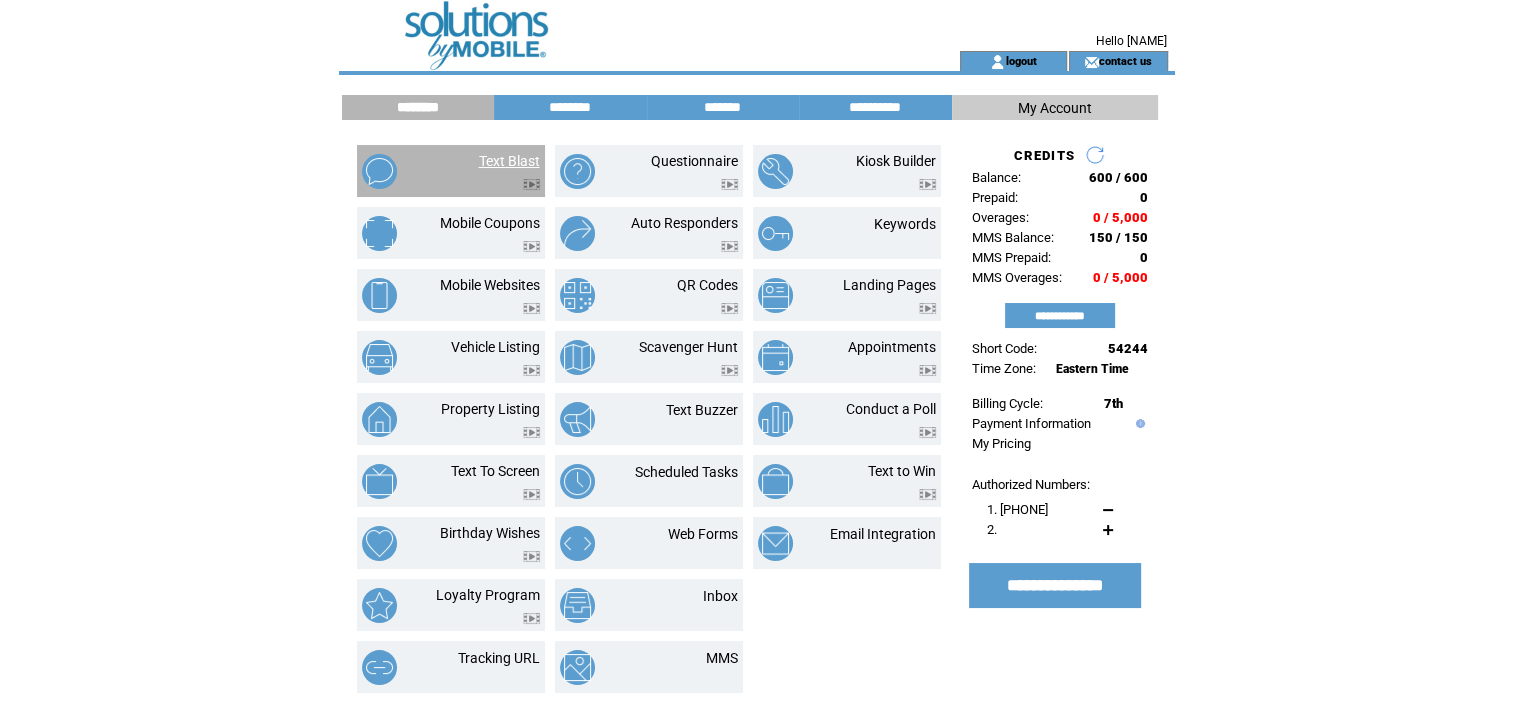 click on "Text Blast" at bounding box center (509, 161) 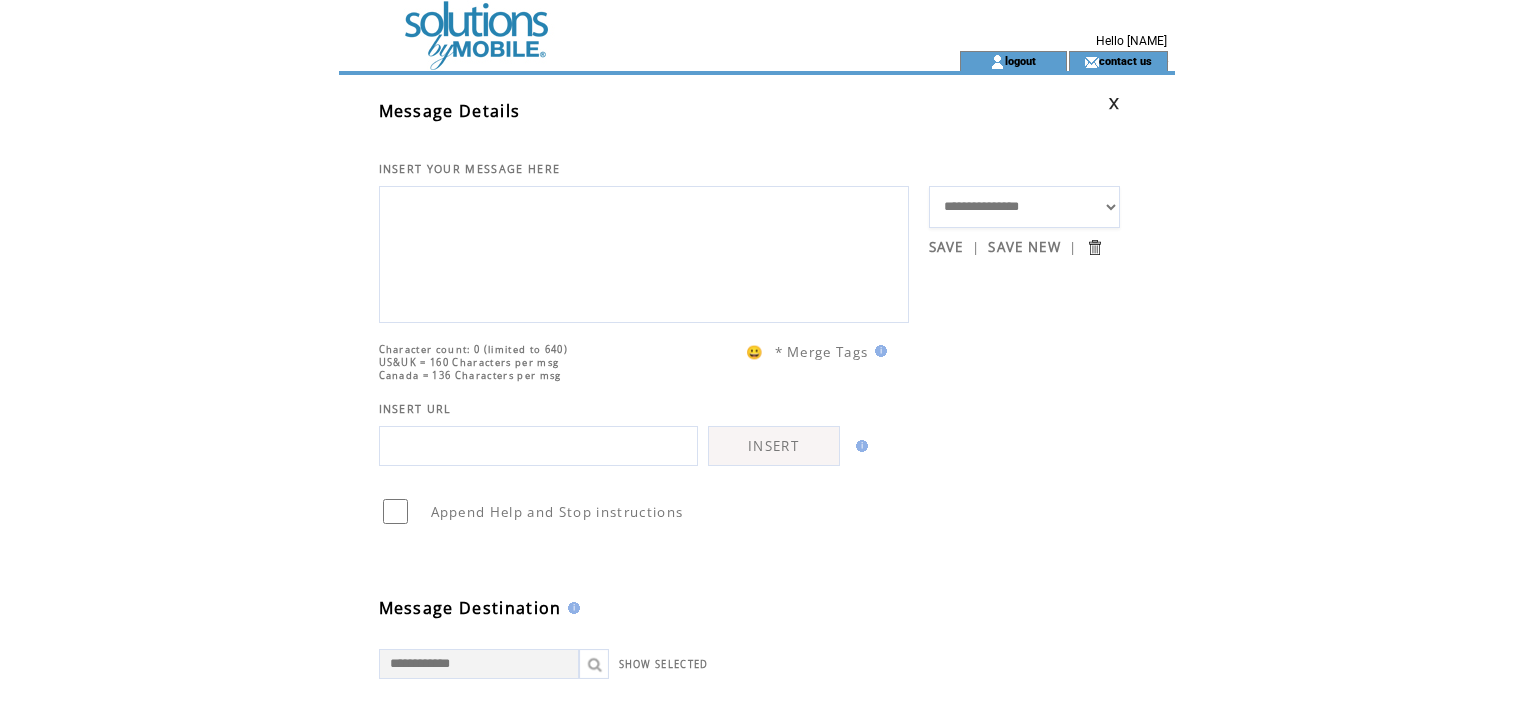 scroll, scrollTop: 0, scrollLeft: 0, axis: both 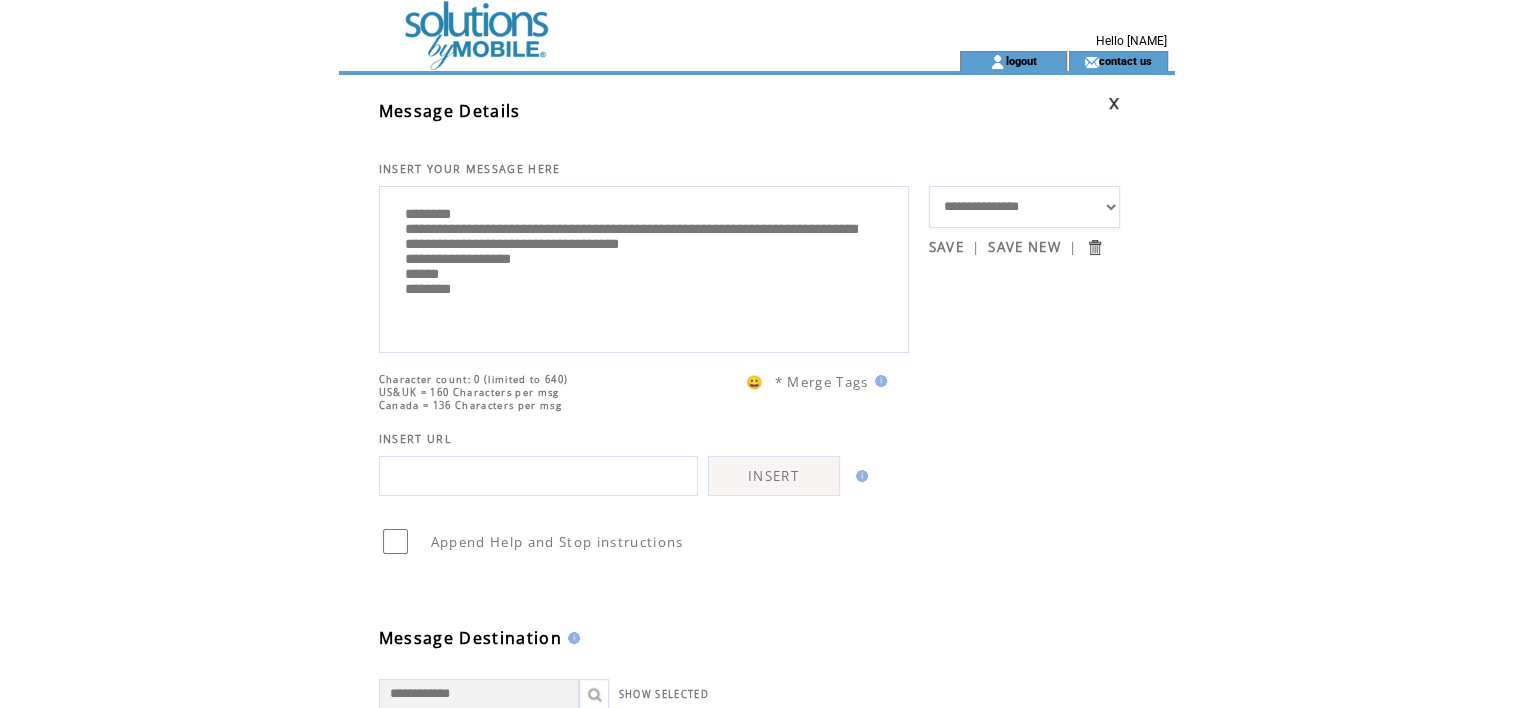 click on "**********" at bounding box center [644, 267] 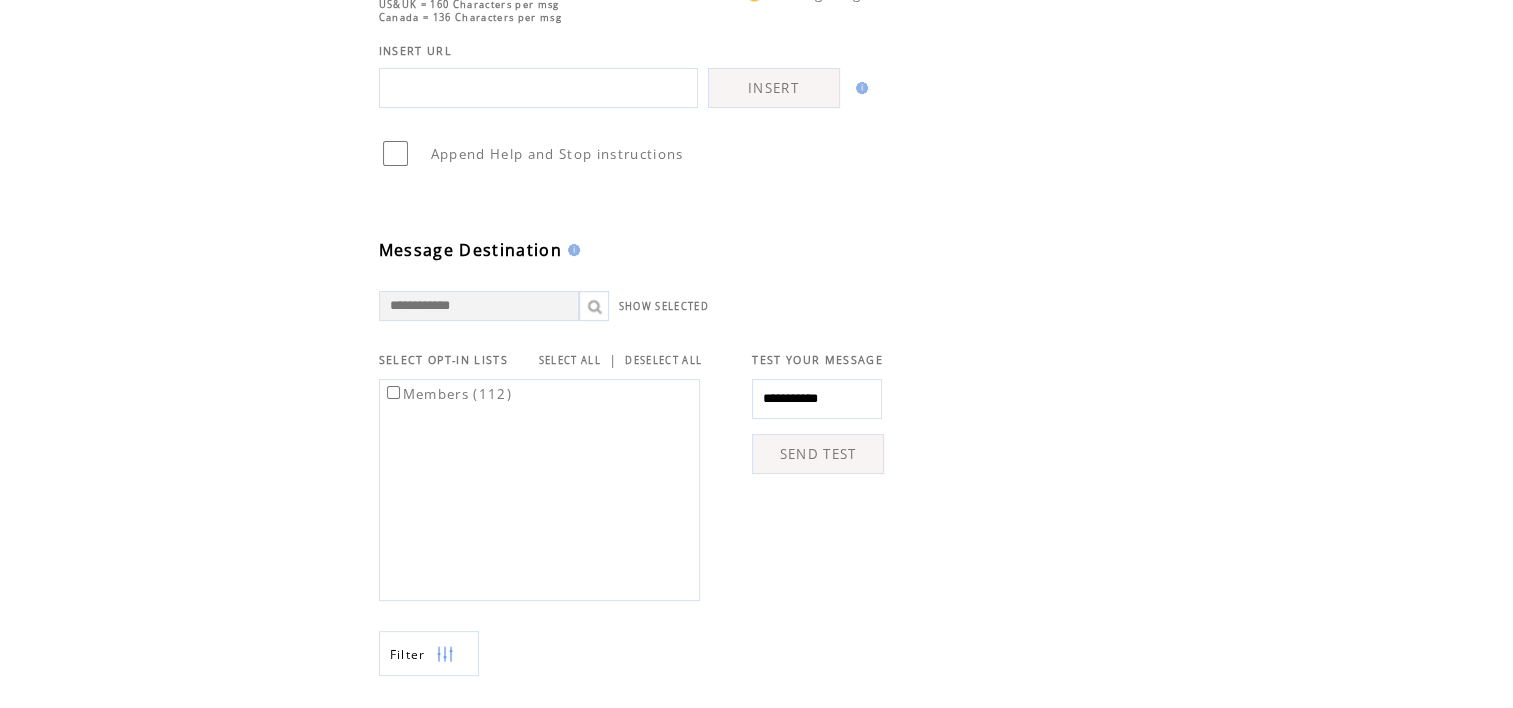 scroll, scrollTop: 400, scrollLeft: 0, axis: vertical 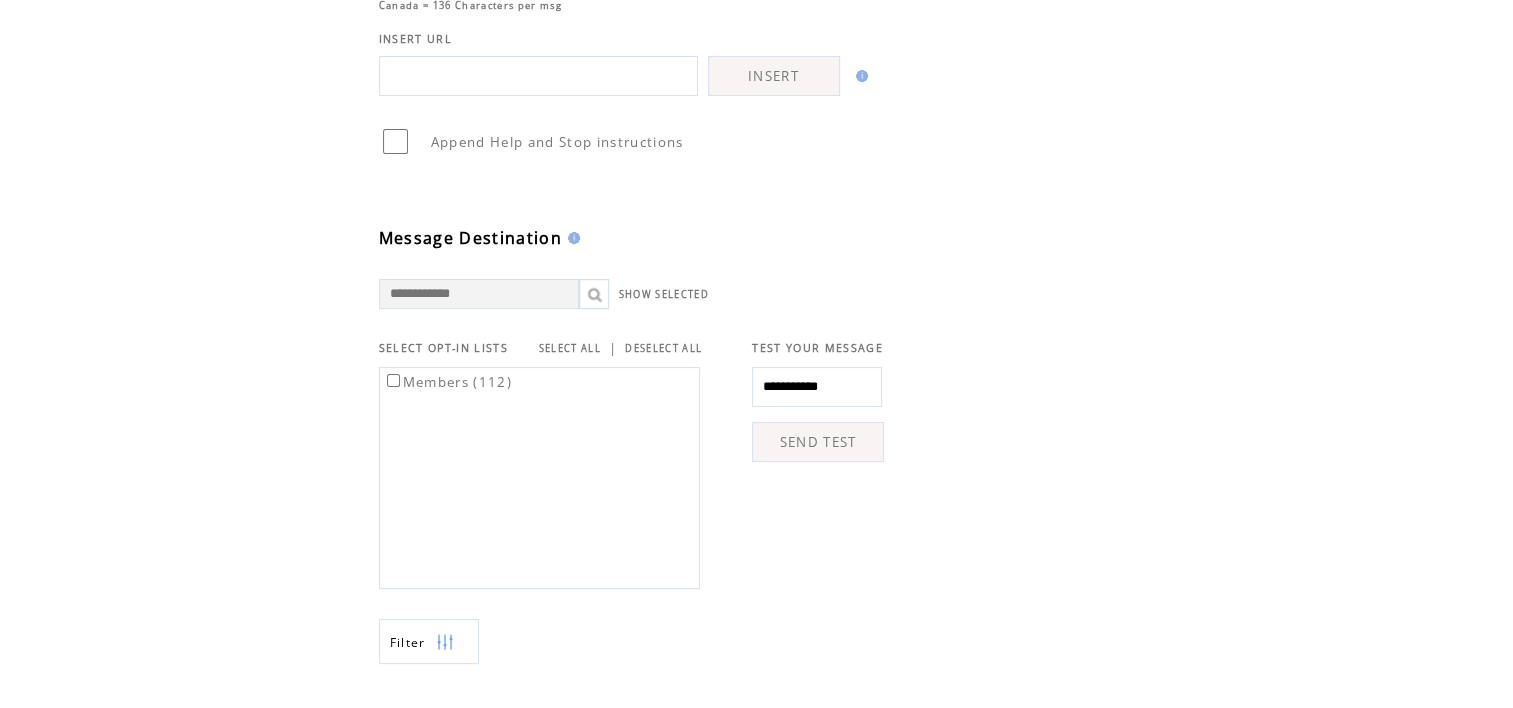 type on "**********" 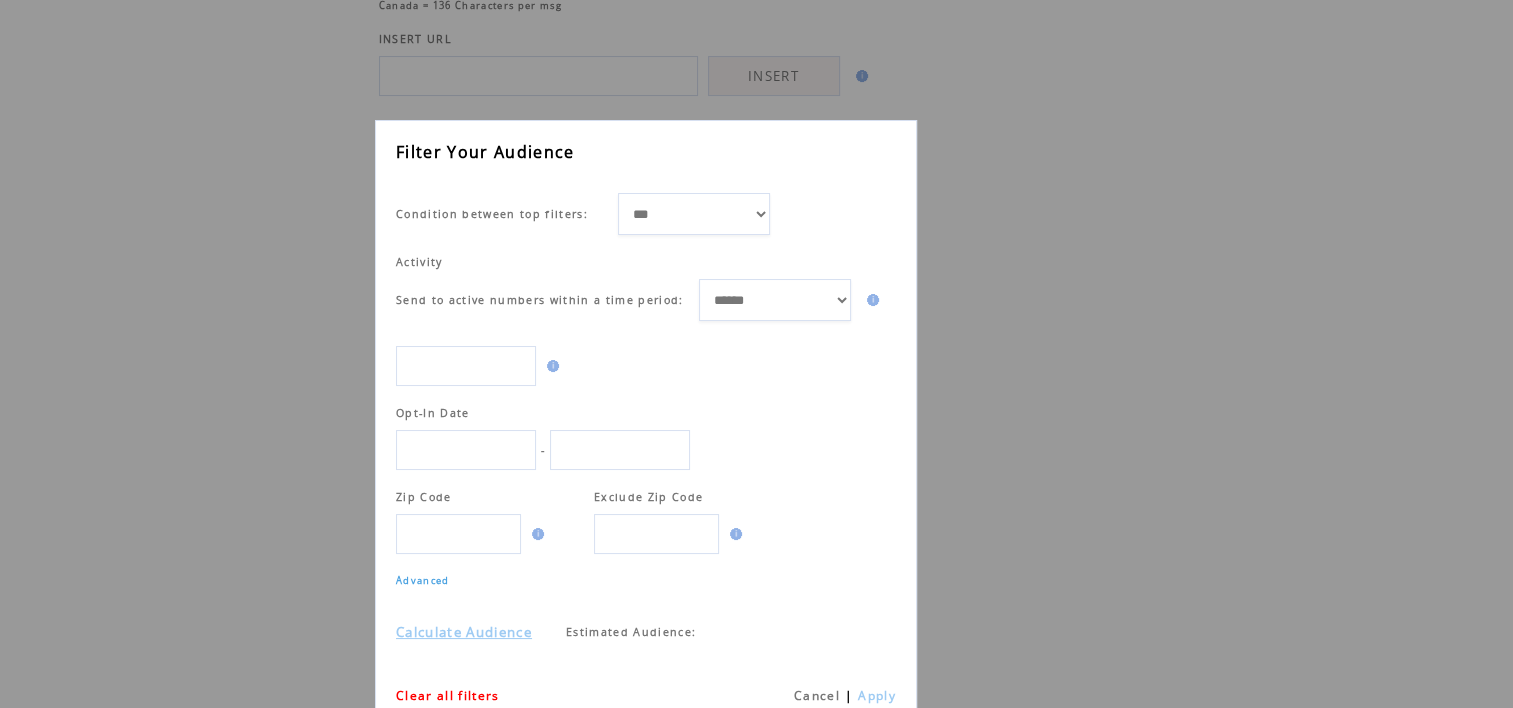 scroll, scrollTop: 0, scrollLeft: 0, axis: both 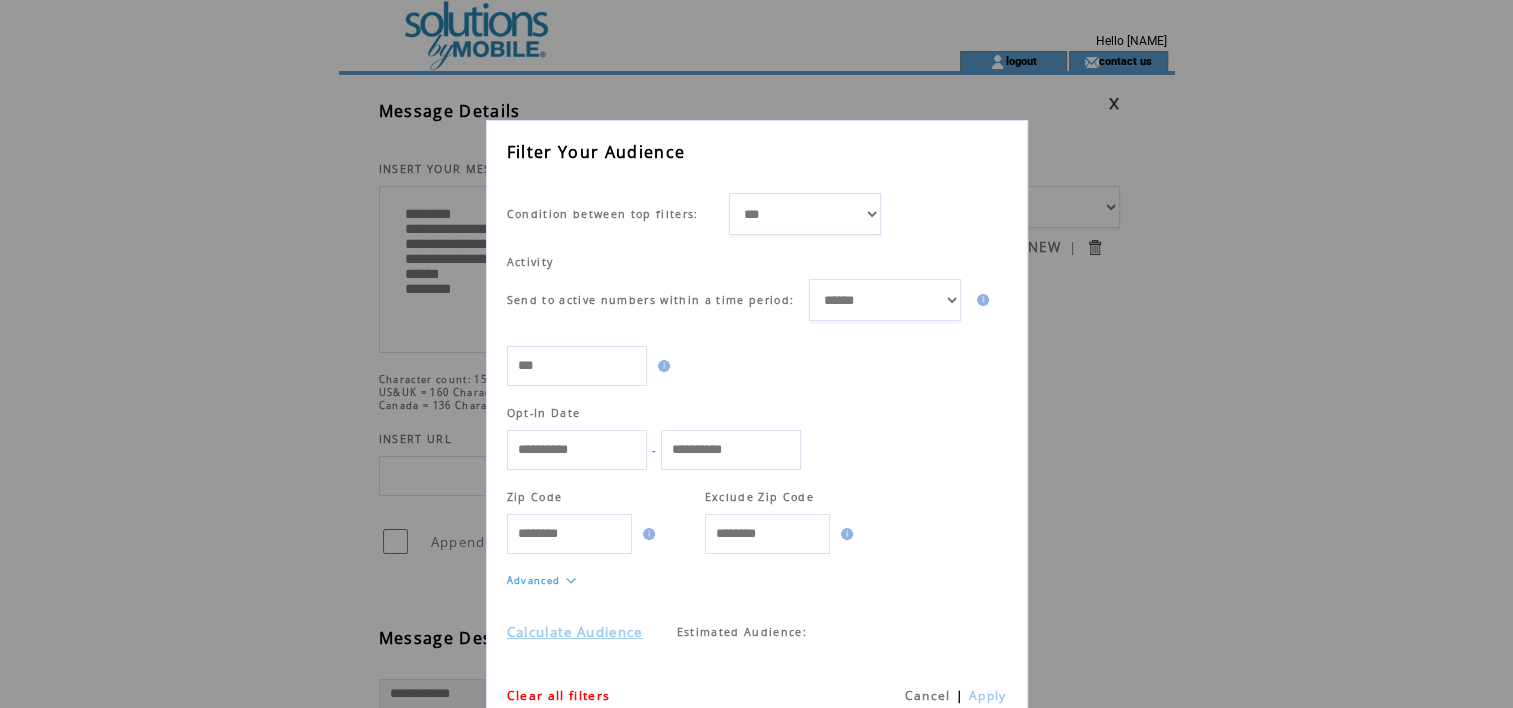 click at bounding box center (571, 580) 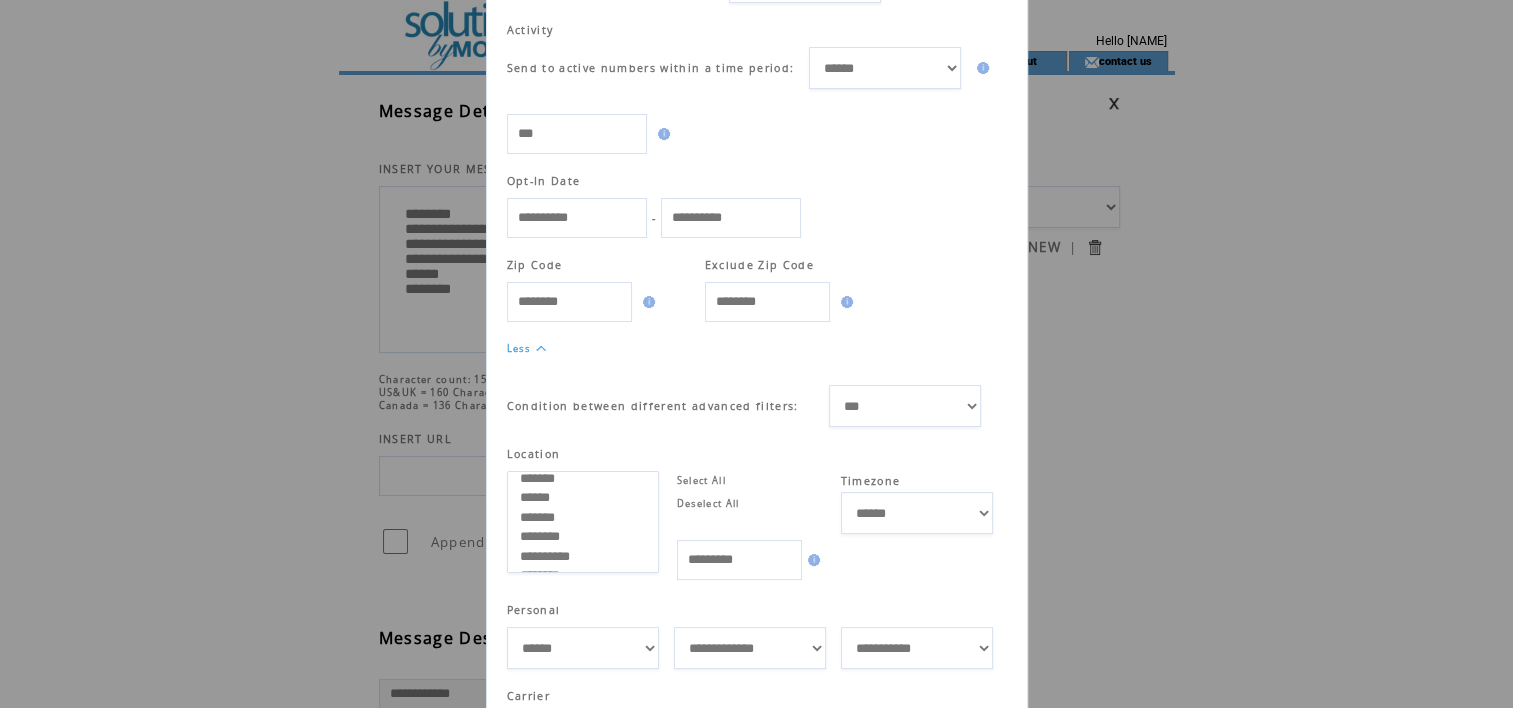 scroll, scrollTop: 369, scrollLeft: 0, axis: vertical 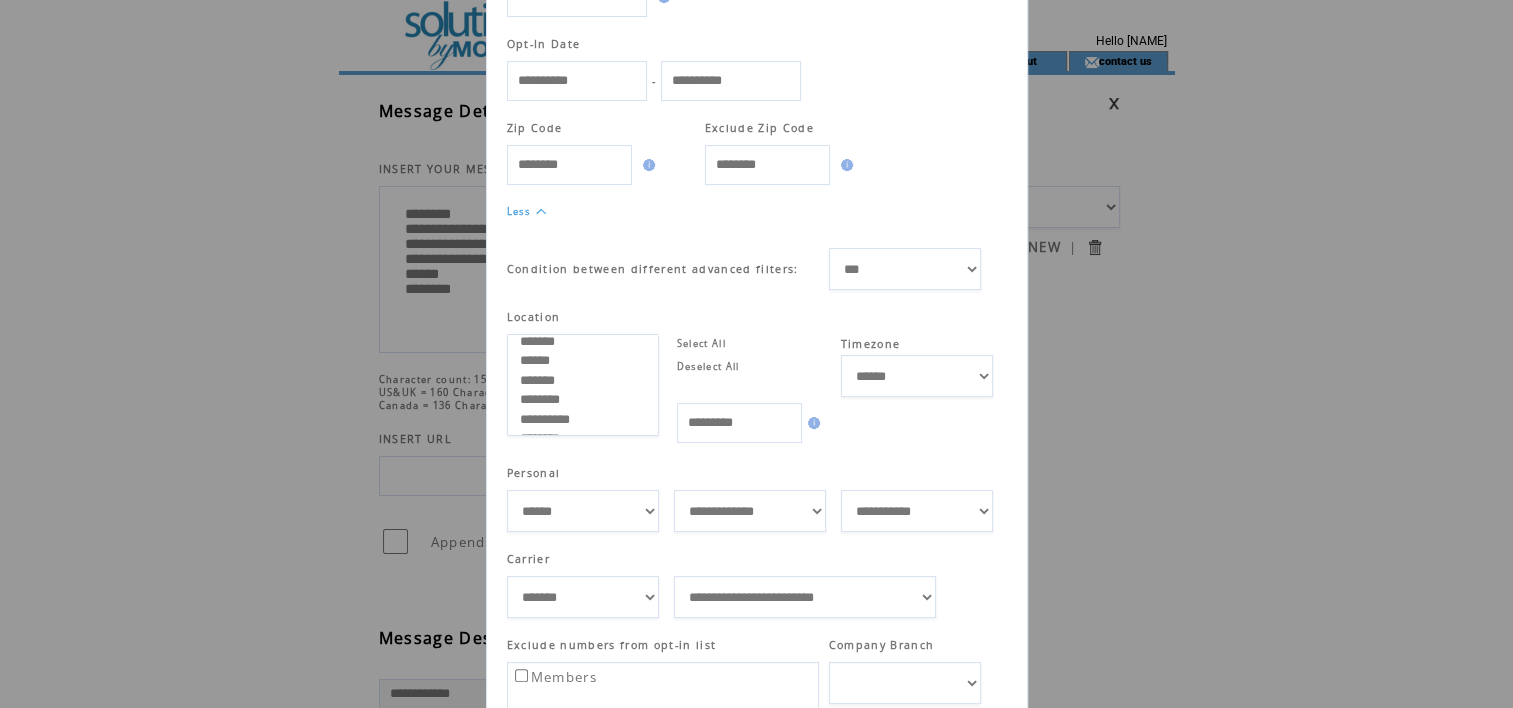 click on "****** **** ******" at bounding box center [583, 511] 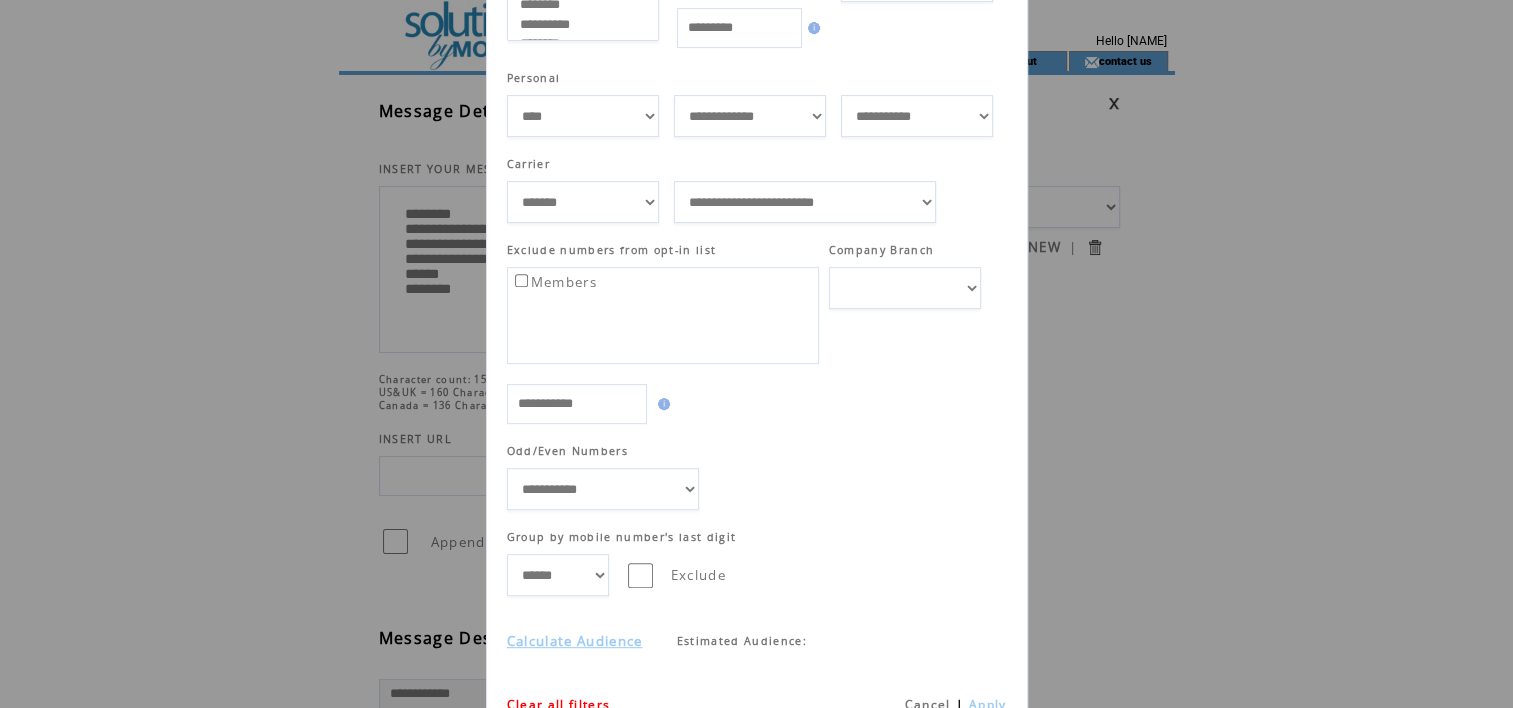 scroll, scrollTop: 784, scrollLeft: 0, axis: vertical 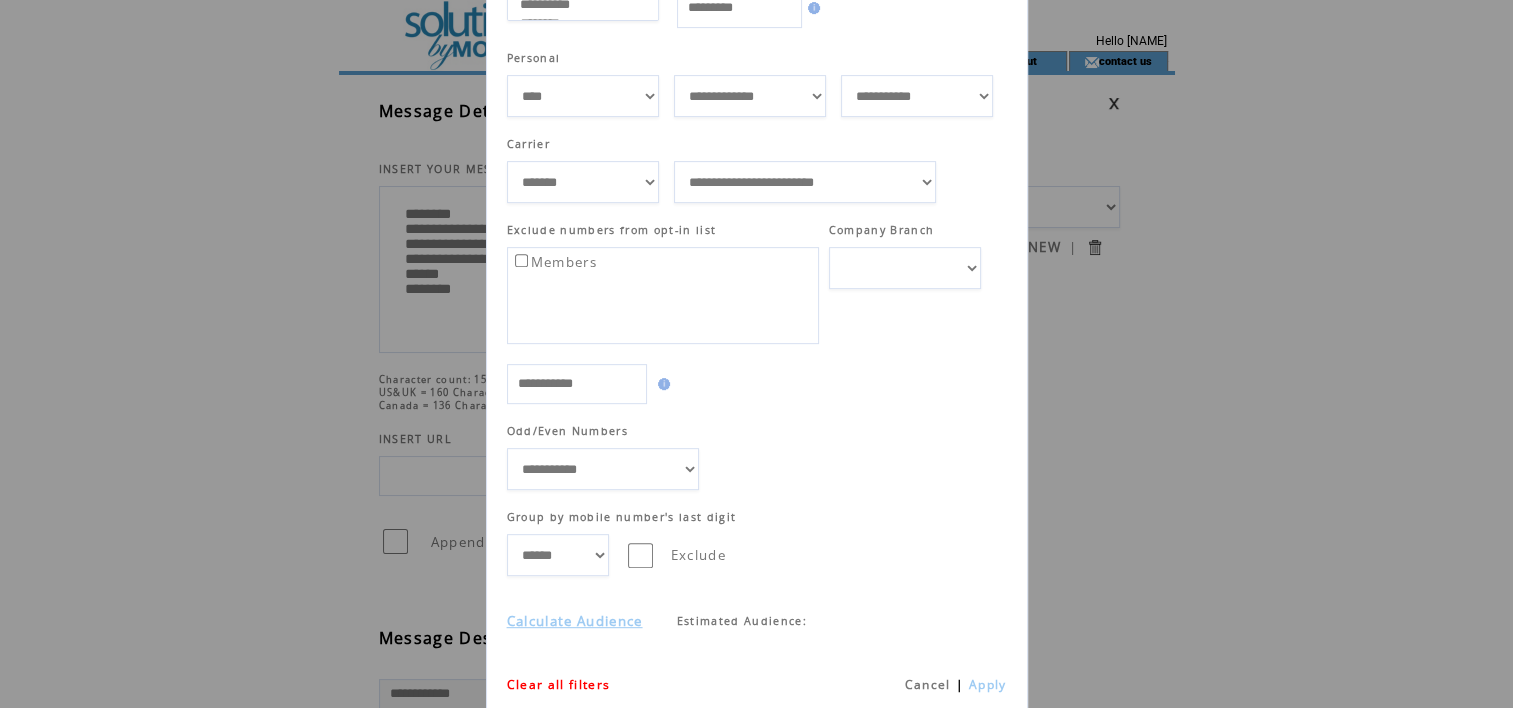 click on "Apply" at bounding box center (988, 684) 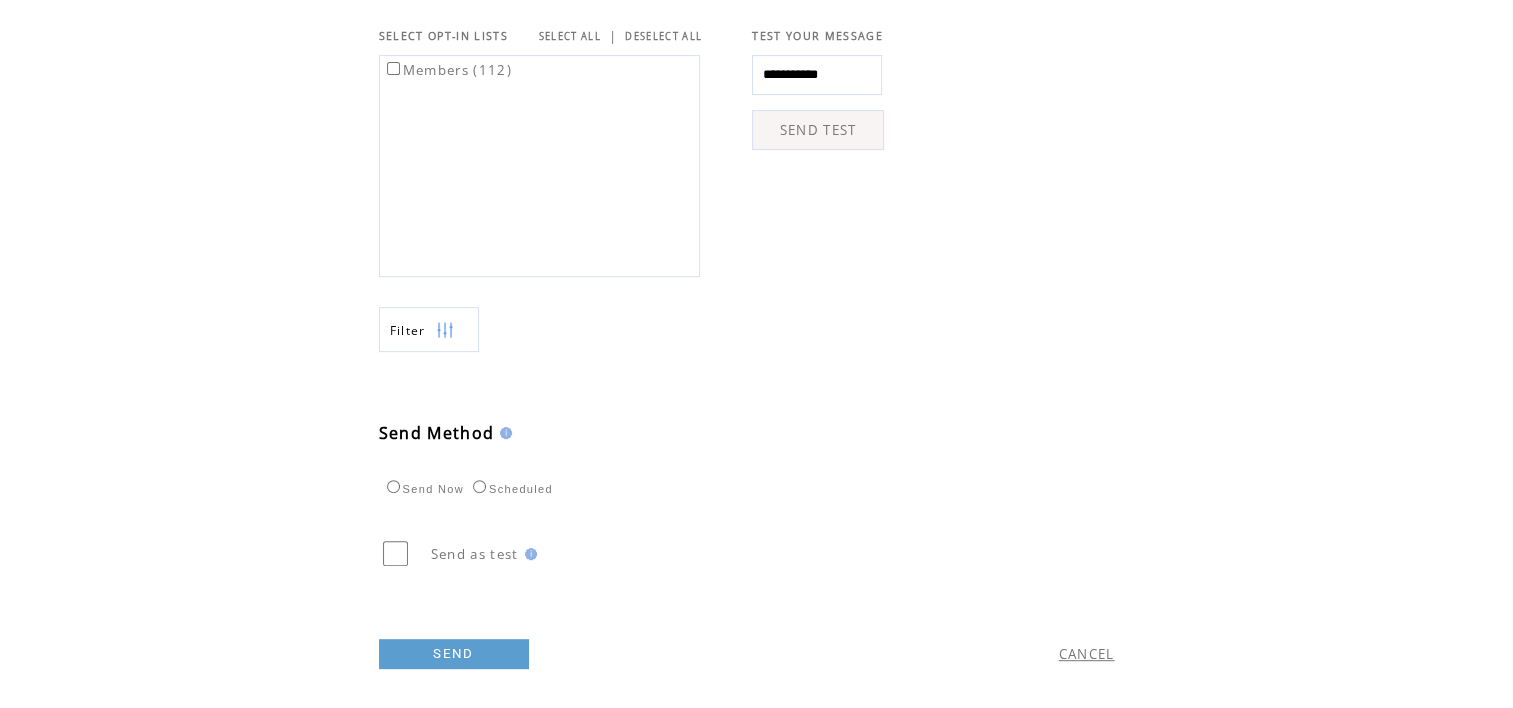scroll, scrollTop: 728, scrollLeft: 0, axis: vertical 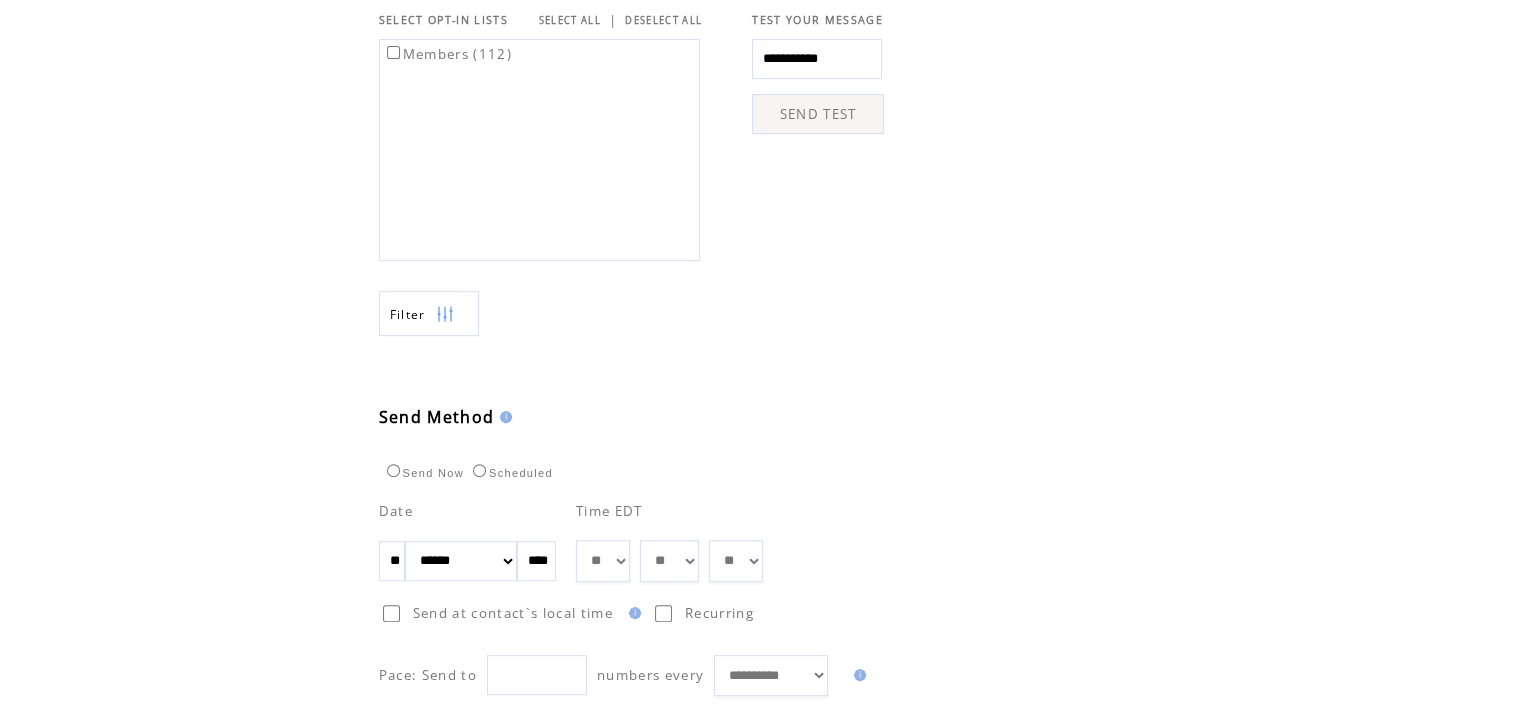 click on "** 	 ** 	 ** 	 ** 	 ** 	 ** 	 ** 	 ** 	 ** 	 ** 	 ** 	 ** 	 **" at bounding box center [603, 561] 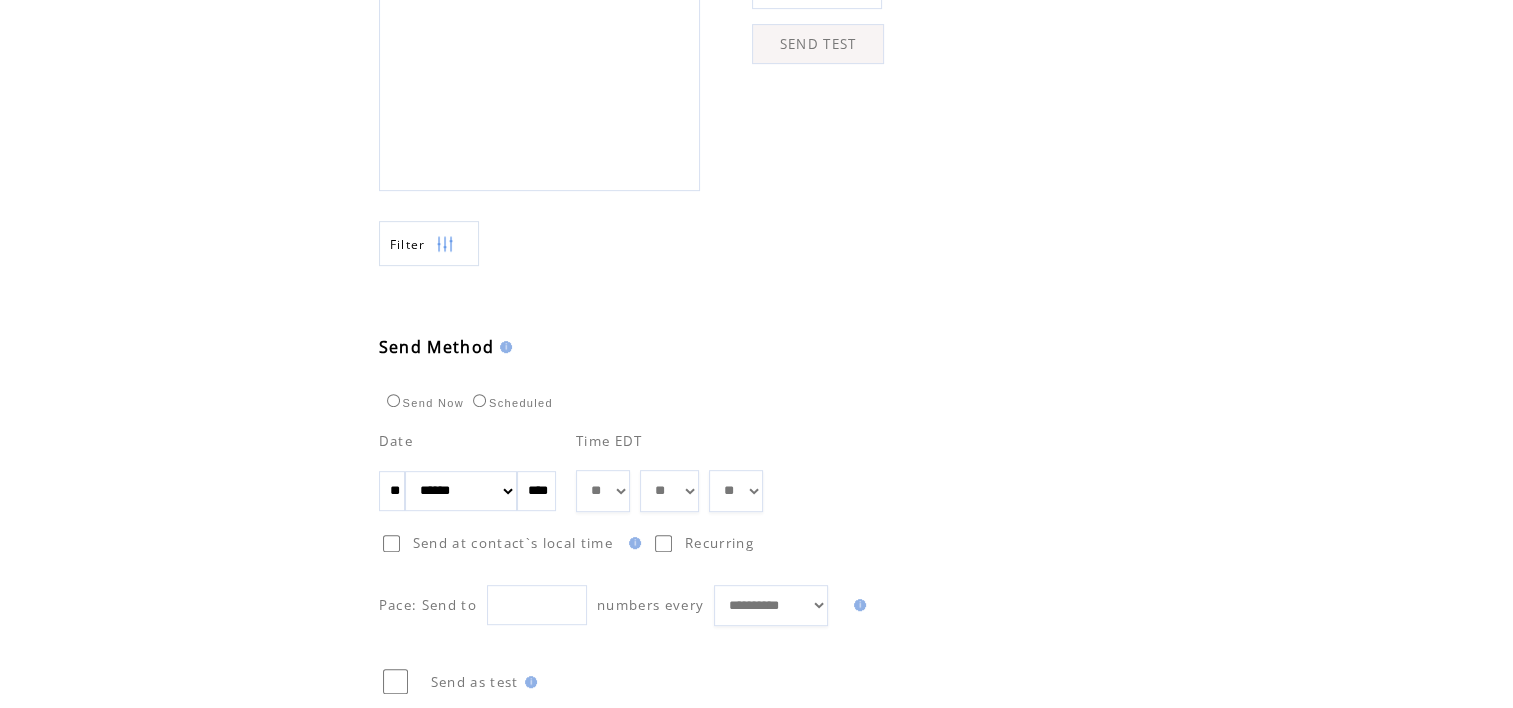 scroll, scrollTop: 943, scrollLeft: 0, axis: vertical 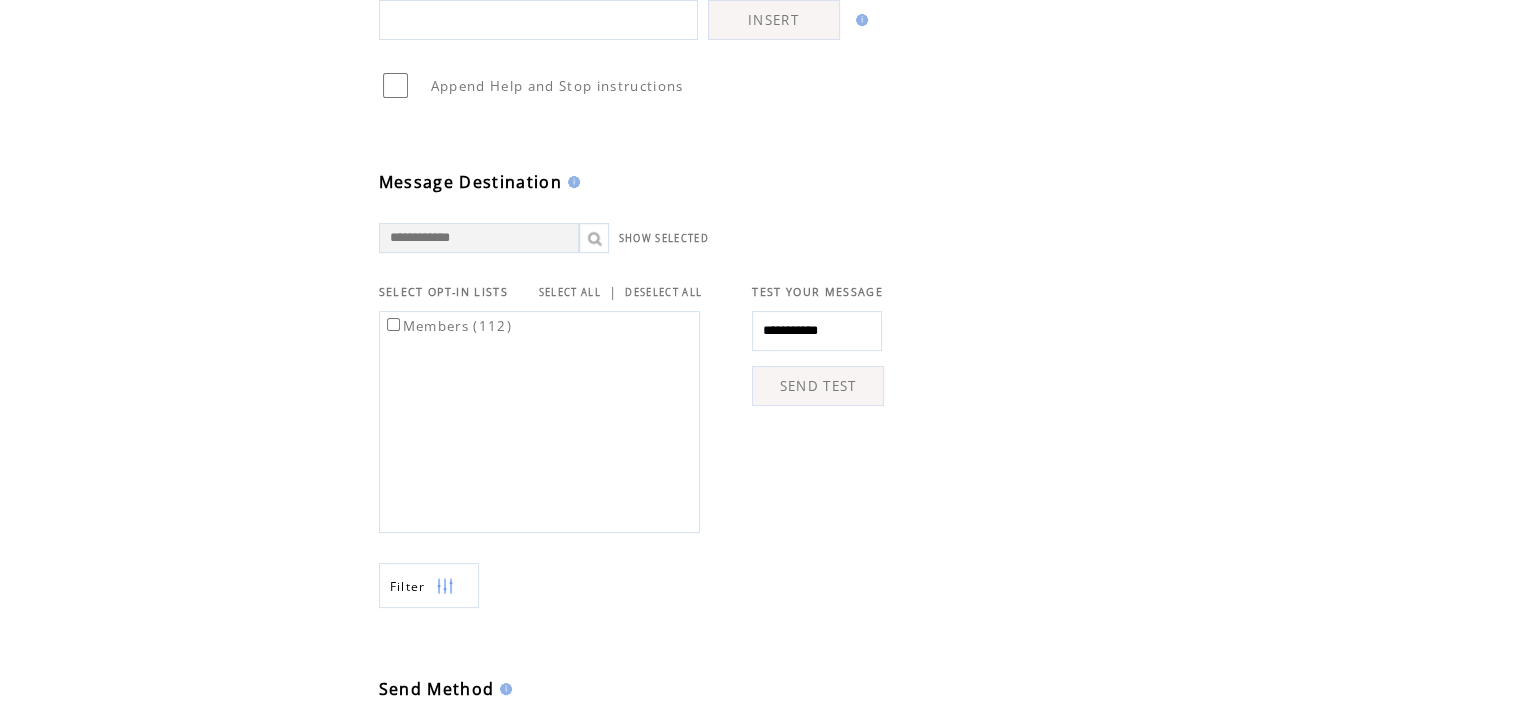 click on "**********" at bounding box center (817, 331) 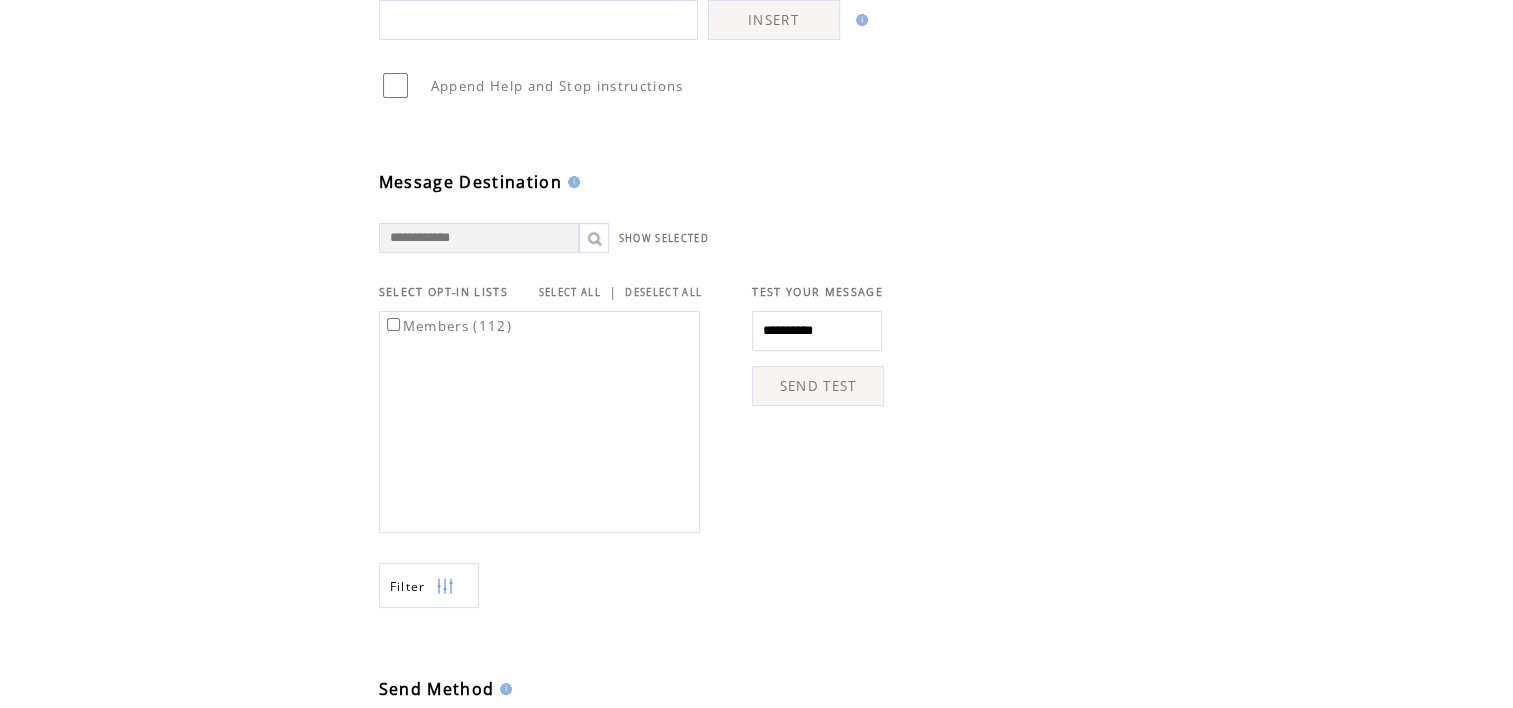 type on "**********" 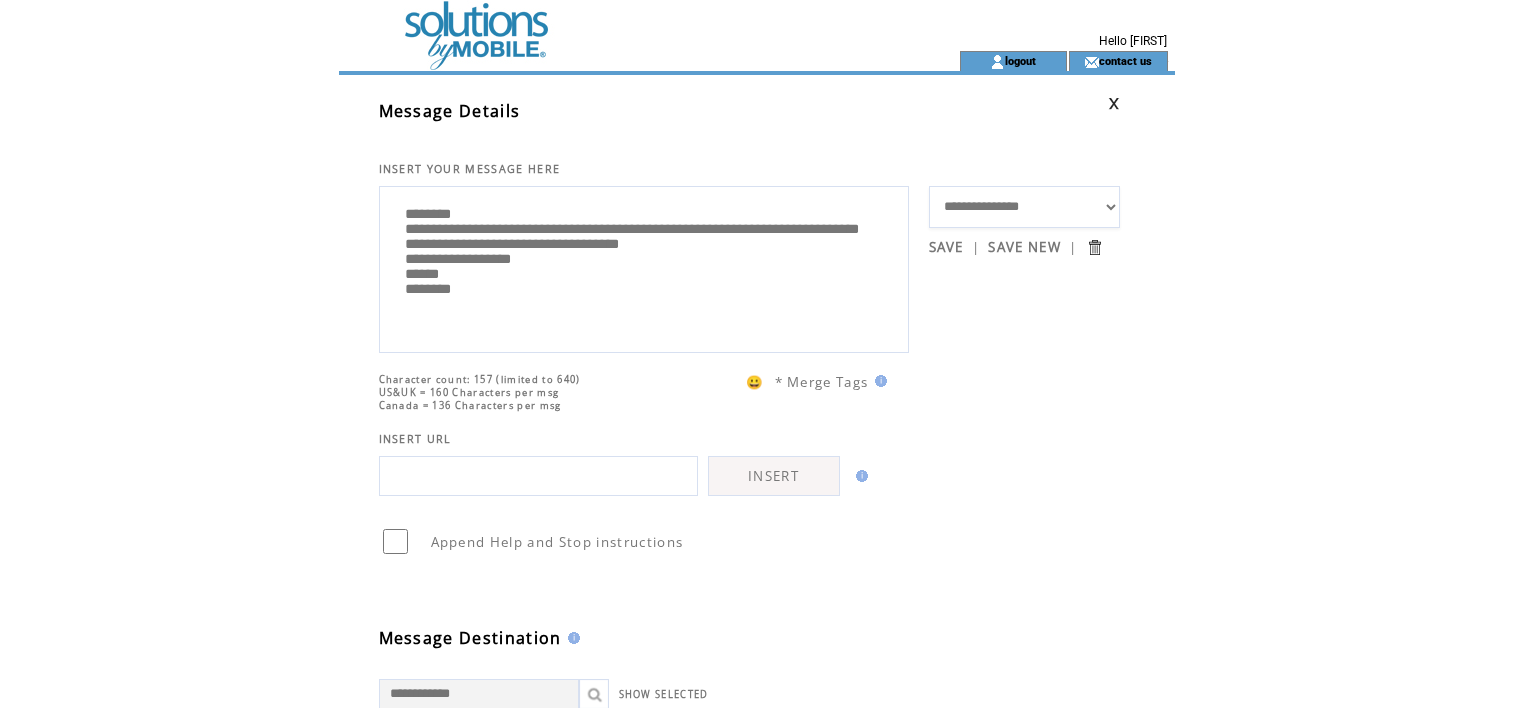 scroll, scrollTop: 0, scrollLeft: 0, axis: both 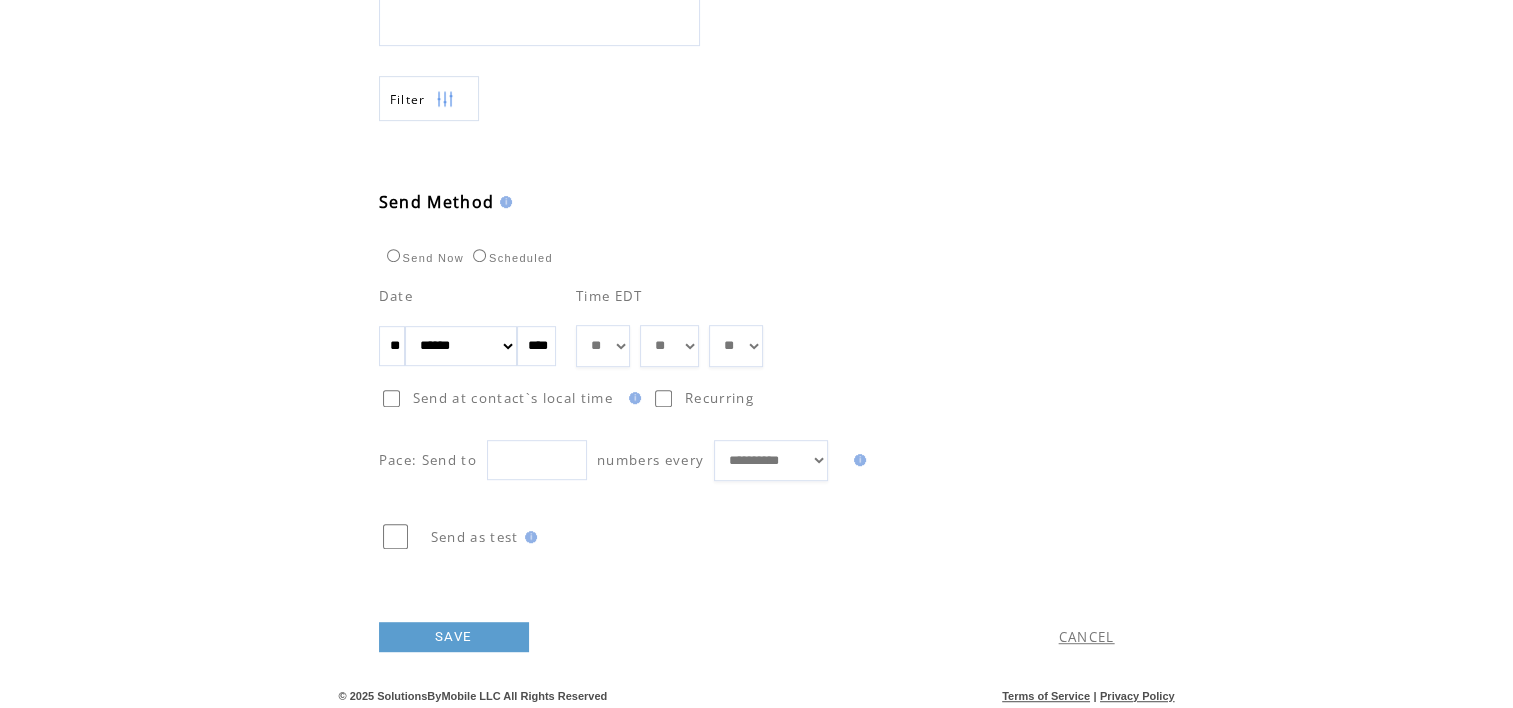 click on "SAVE" at bounding box center [454, 637] 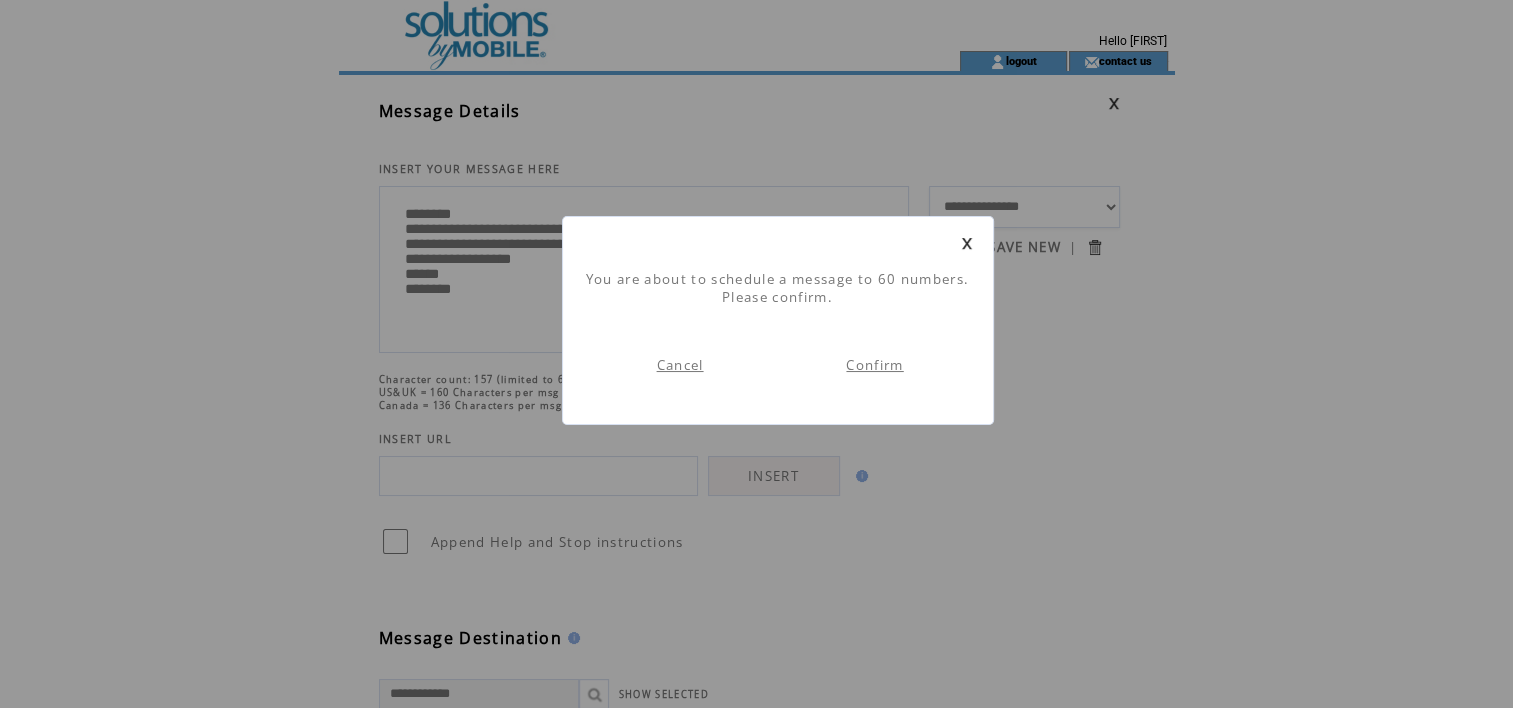 click on "Confirm" at bounding box center (874, 365) 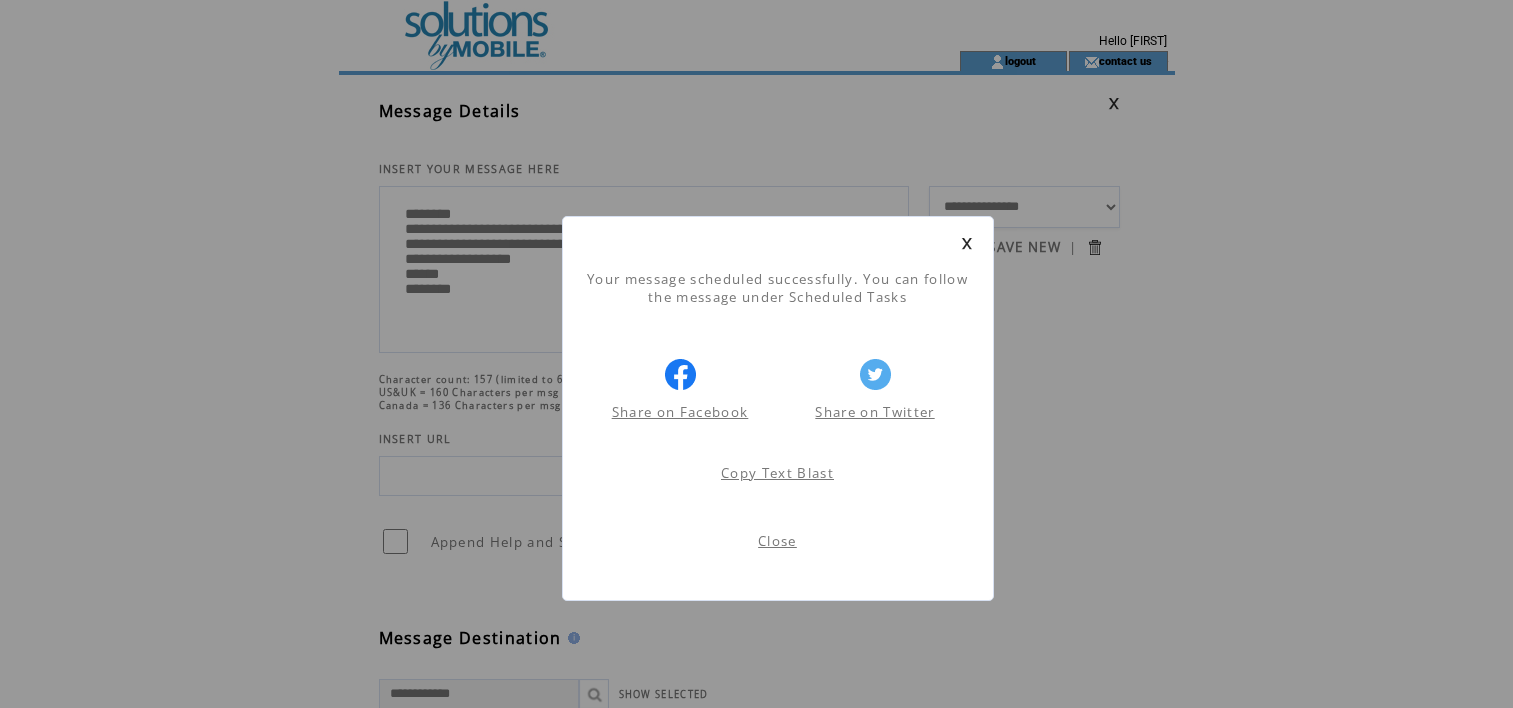 scroll, scrollTop: 0, scrollLeft: 0, axis: both 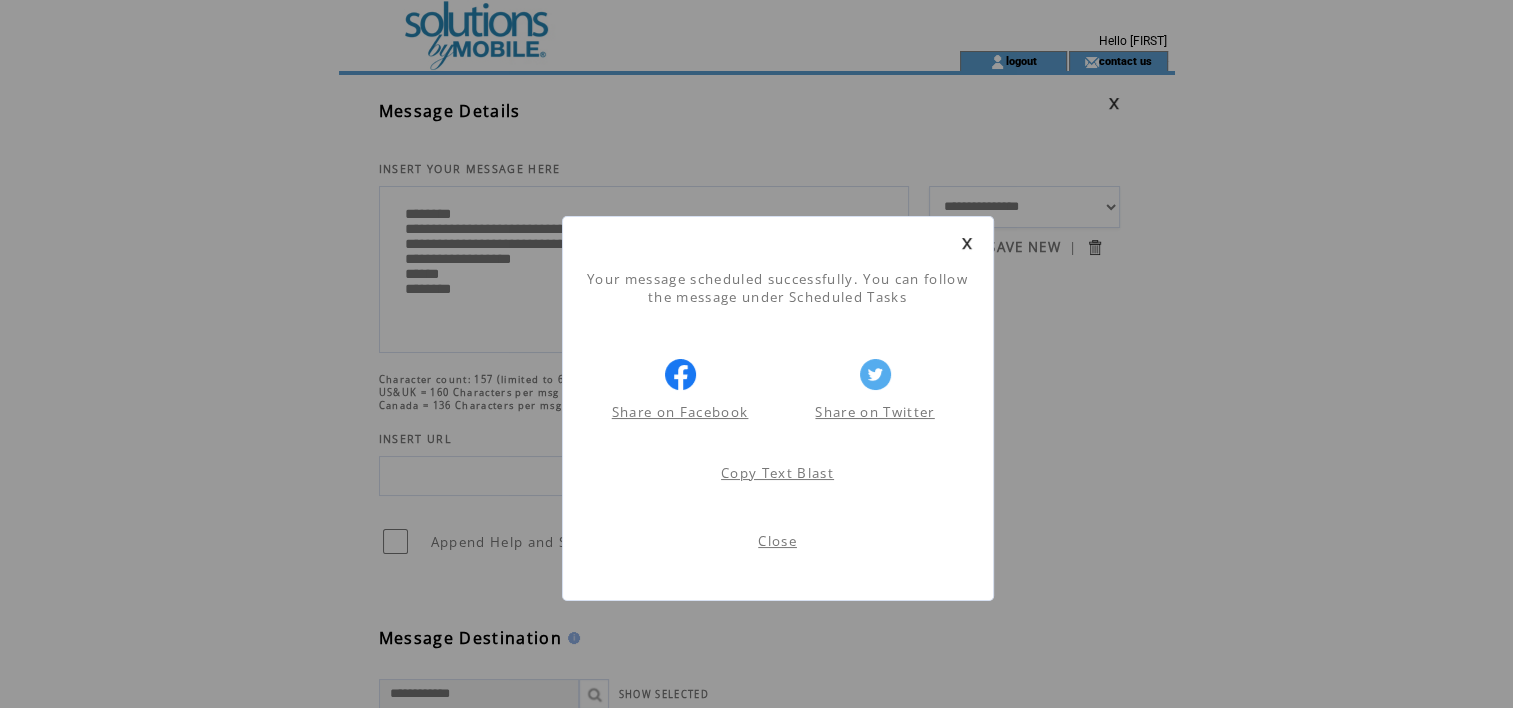 click on "Close" at bounding box center [777, 541] 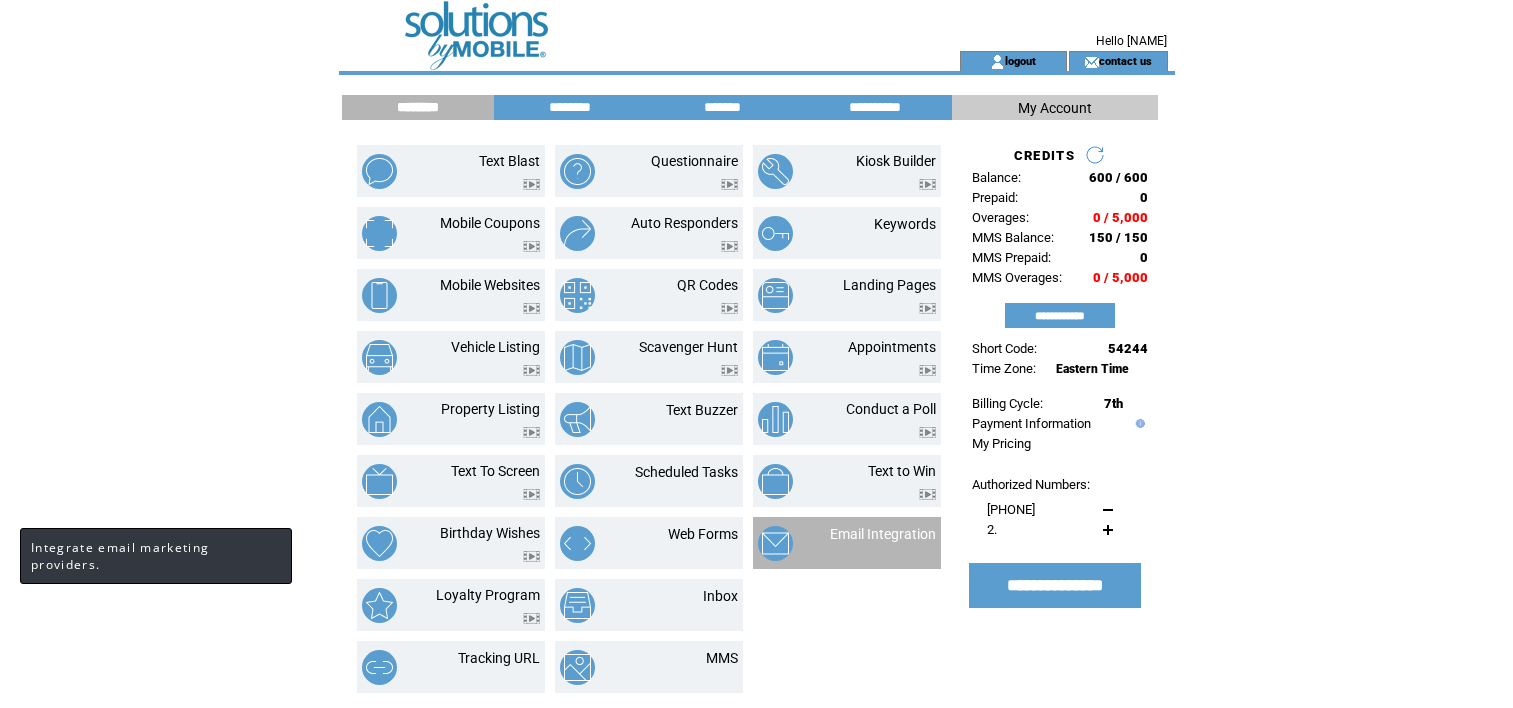 scroll, scrollTop: 0, scrollLeft: 0, axis: both 